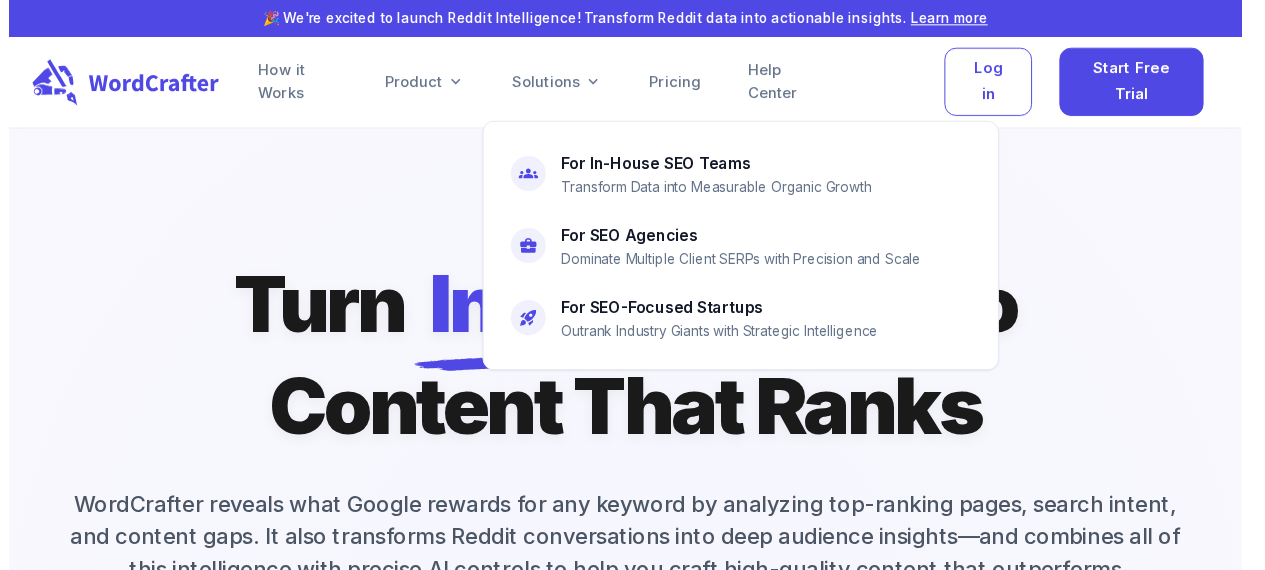 scroll, scrollTop: 0, scrollLeft: 0, axis: both 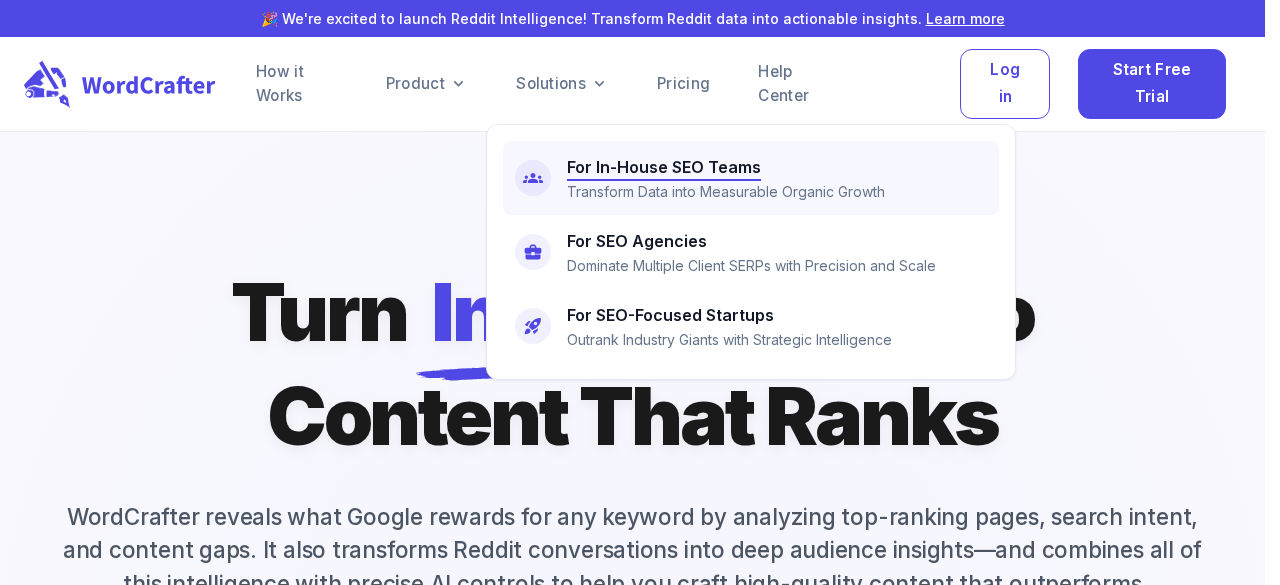 click on "For In-House SEO Teams" at bounding box center (664, 167) 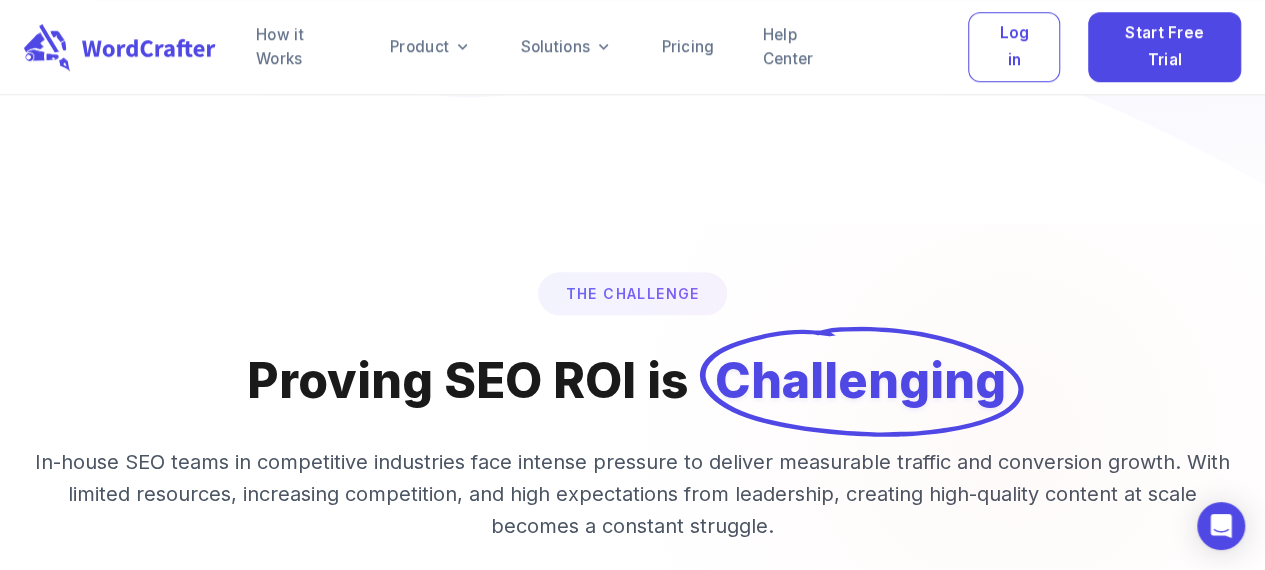 scroll, scrollTop: 1100, scrollLeft: 0, axis: vertical 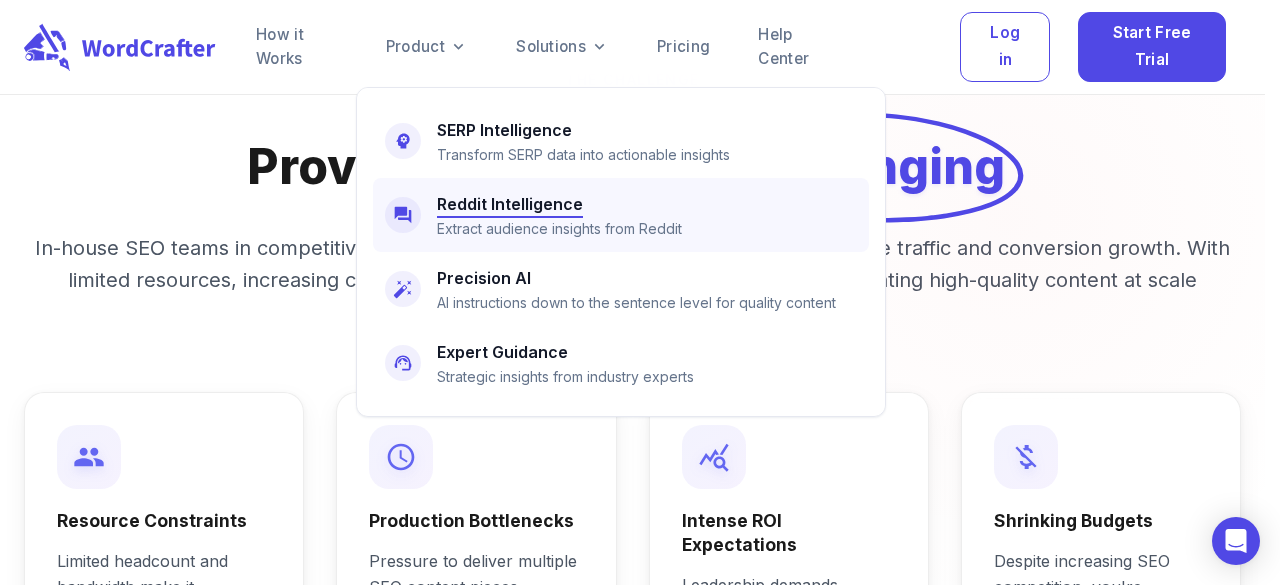 click on "Extract audience insights from Reddit" at bounding box center (559, 229) 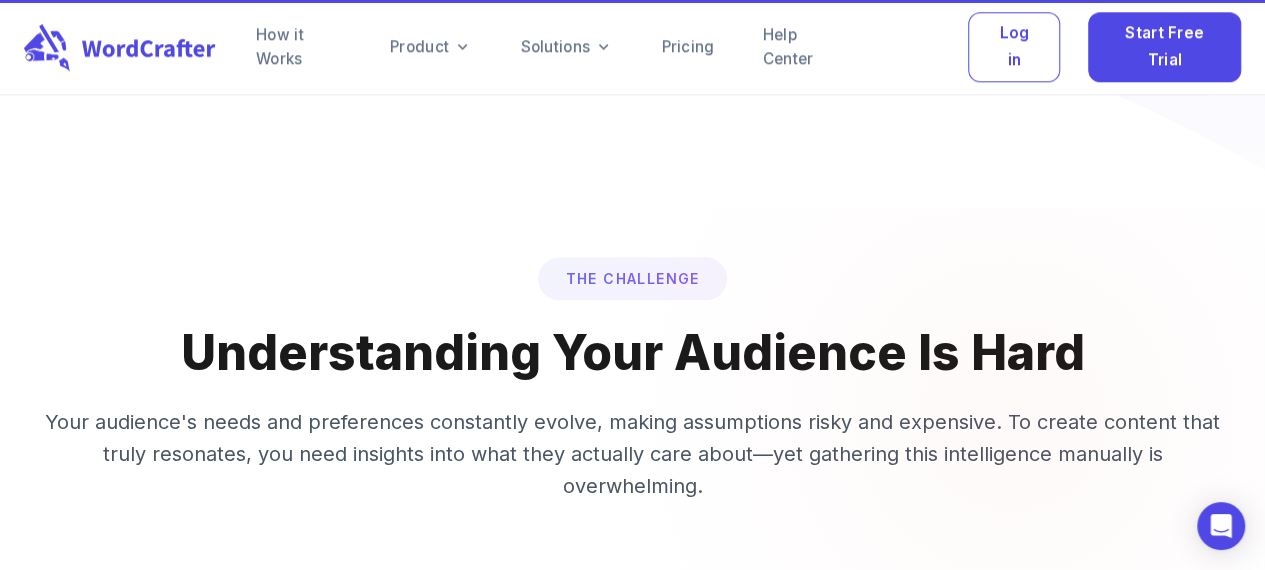 scroll, scrollTop: 0, scrollLeft: 0, axis: both 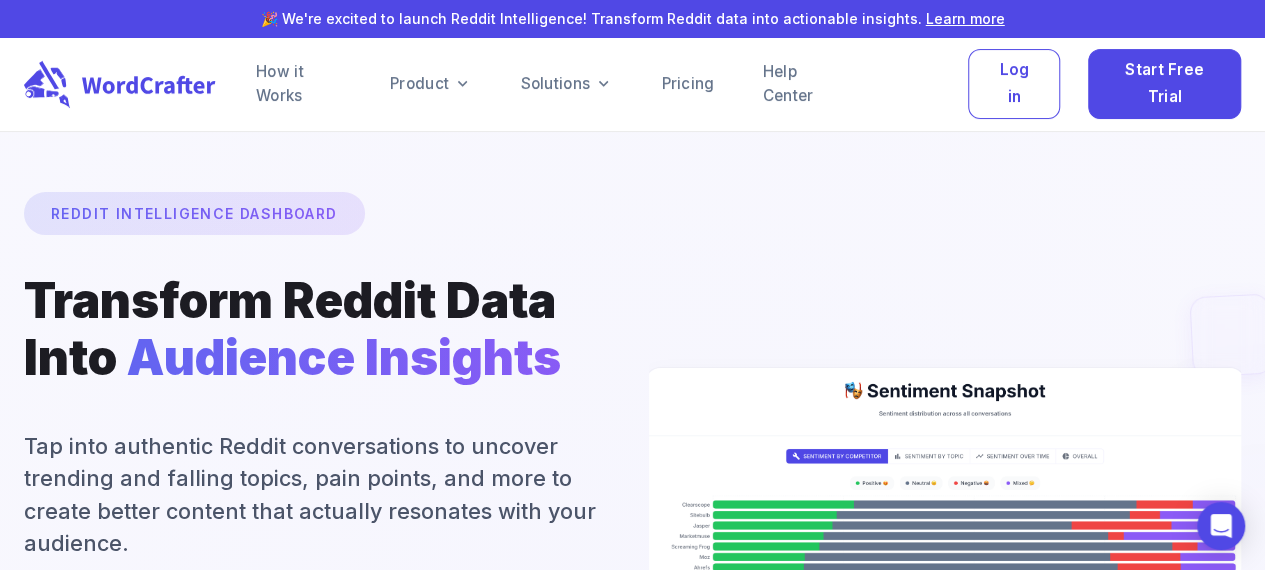 click at bounding box center [633, 720] 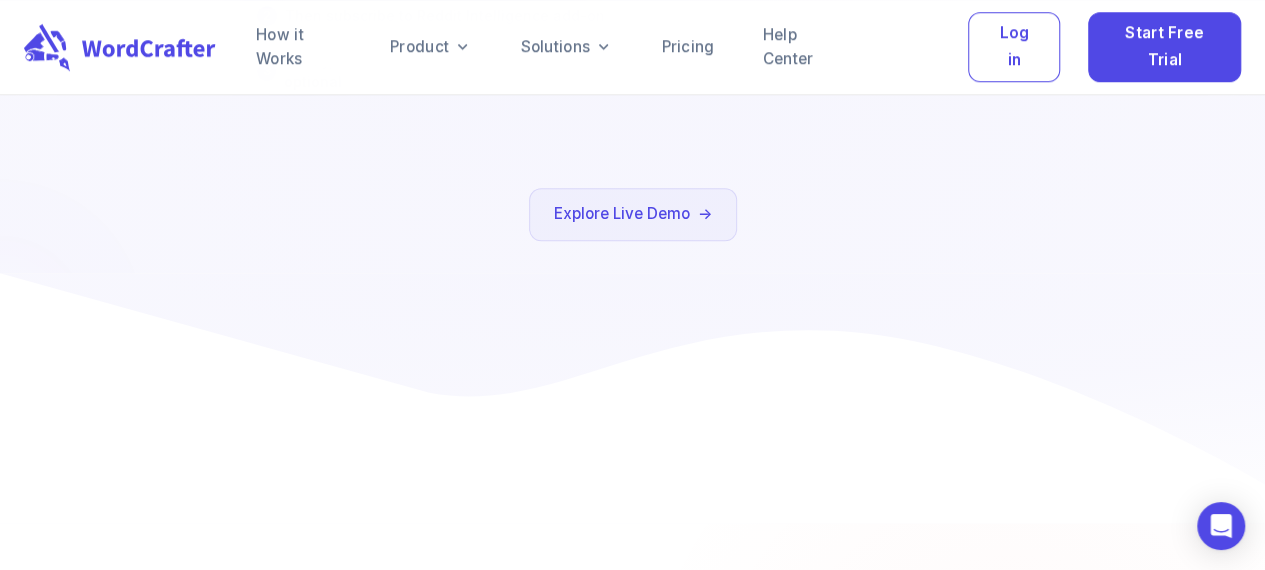 scroll, scrollTop: 600, scrollLeft: 0, axis: vertical 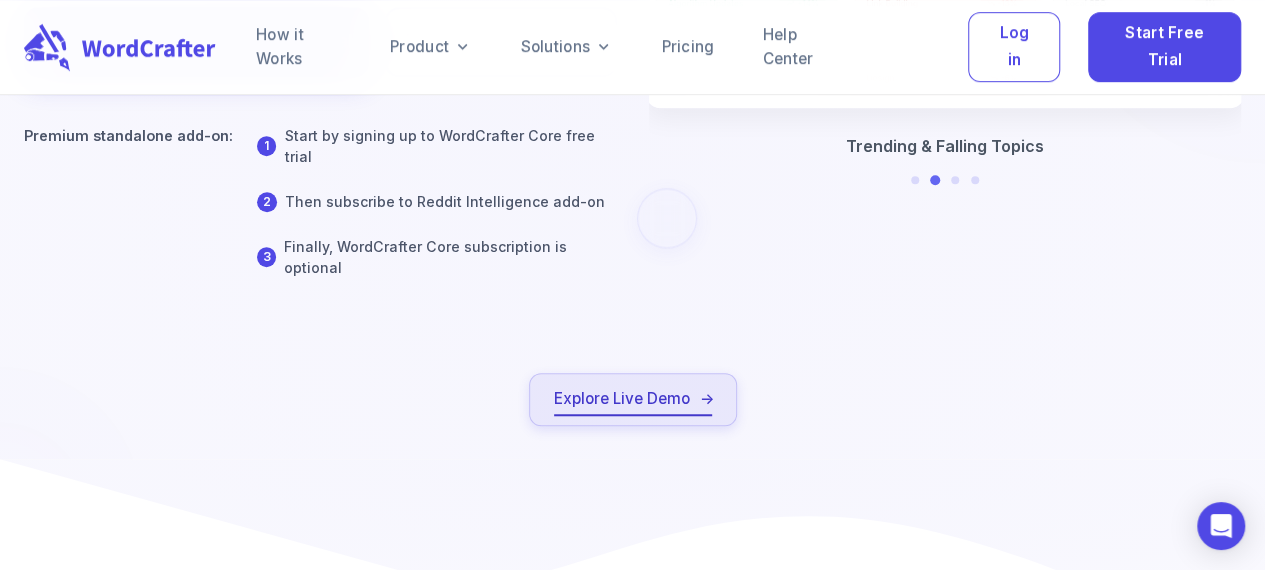 click on "Explore Live Demo" at bounding box center [633, 399] 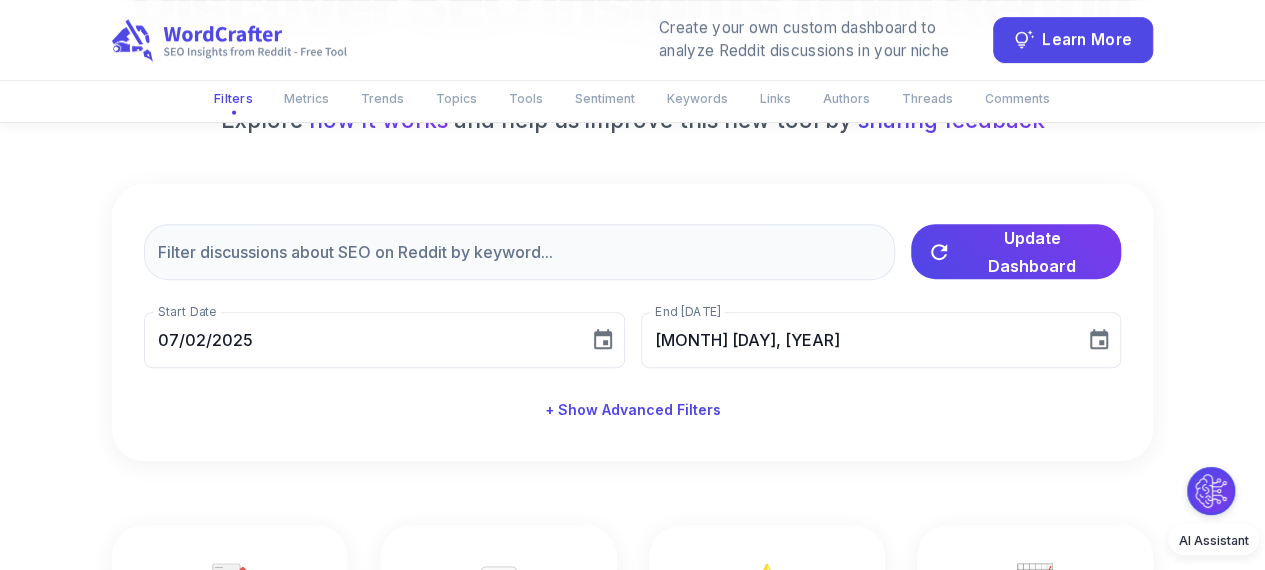 scroll, scrollTop: 300, scrollLeft: 0, axis: vertical 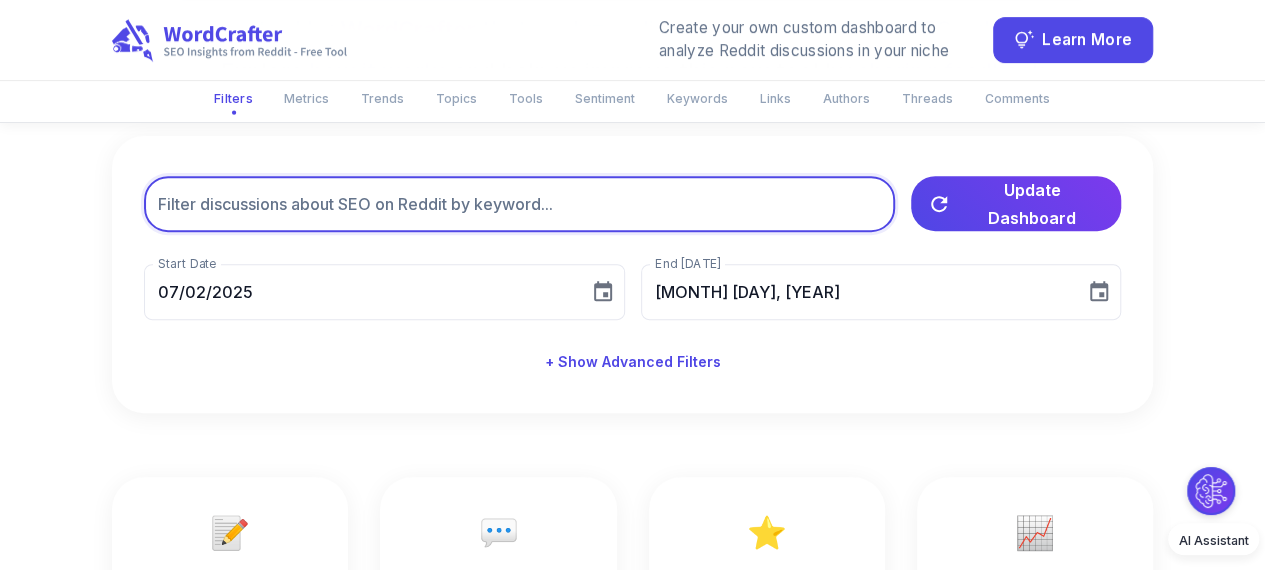 click at bounding box center [519, 204] 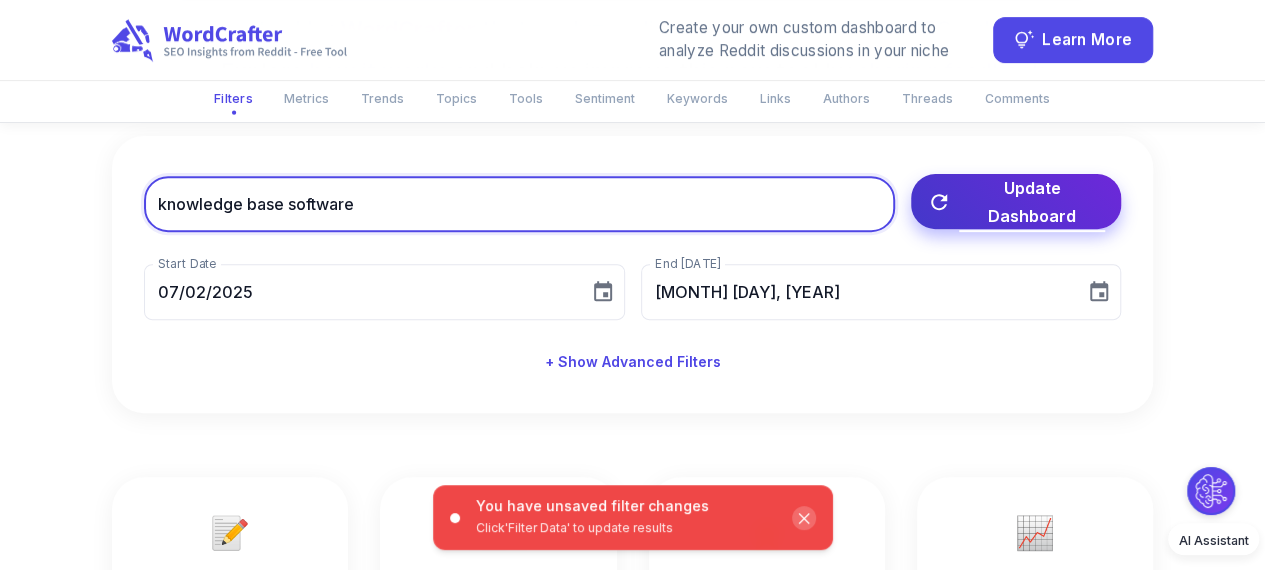 type on "knowledge base software" 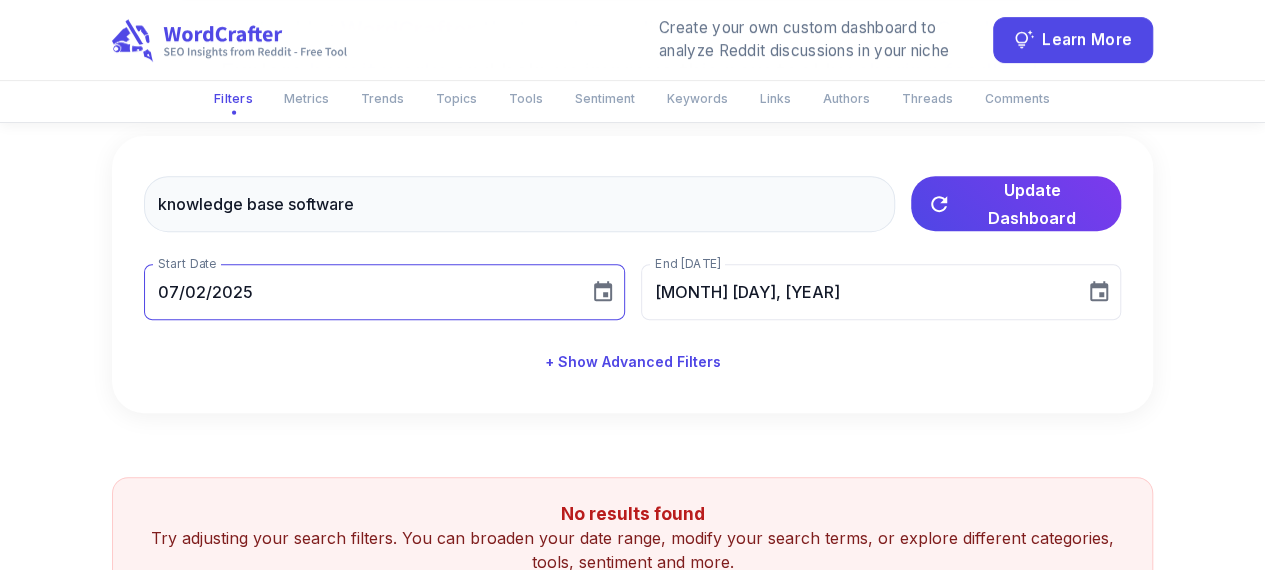 scroll, scrollTop: 200, scrollLeft: 0, axis: vertical 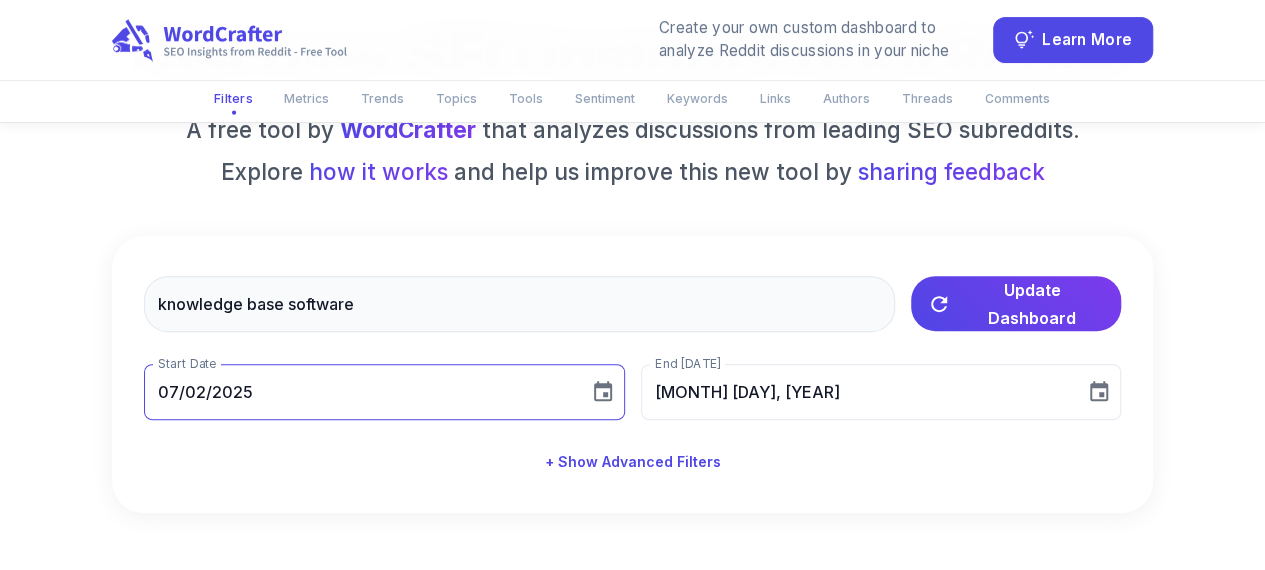 click on "07/02/2025" at bounding box center (359, 392) 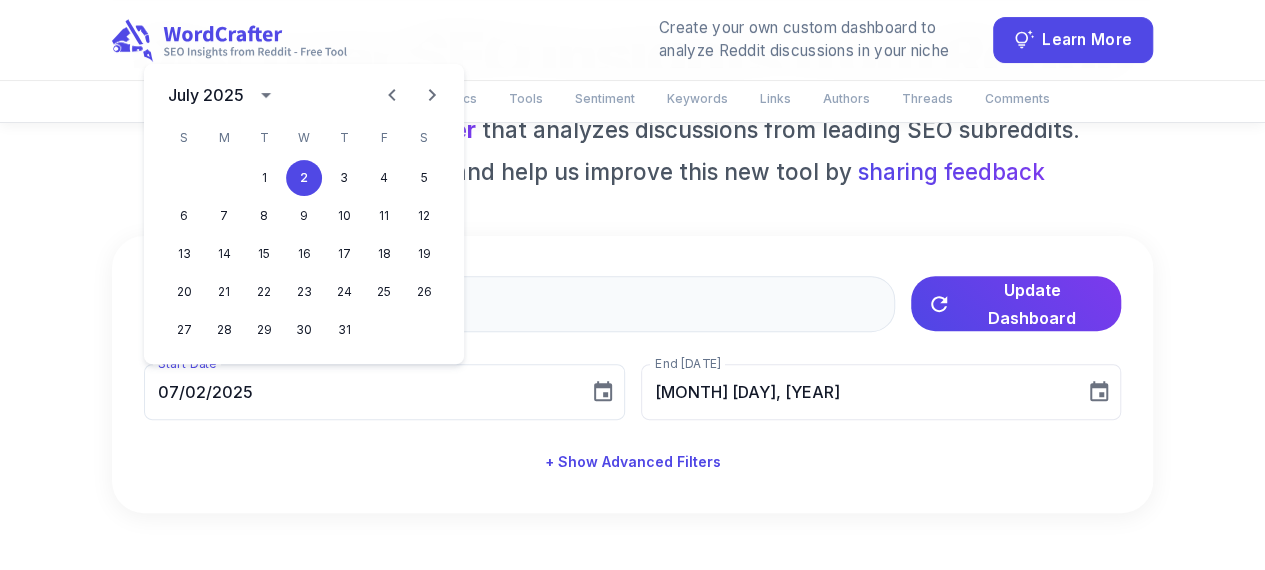 click 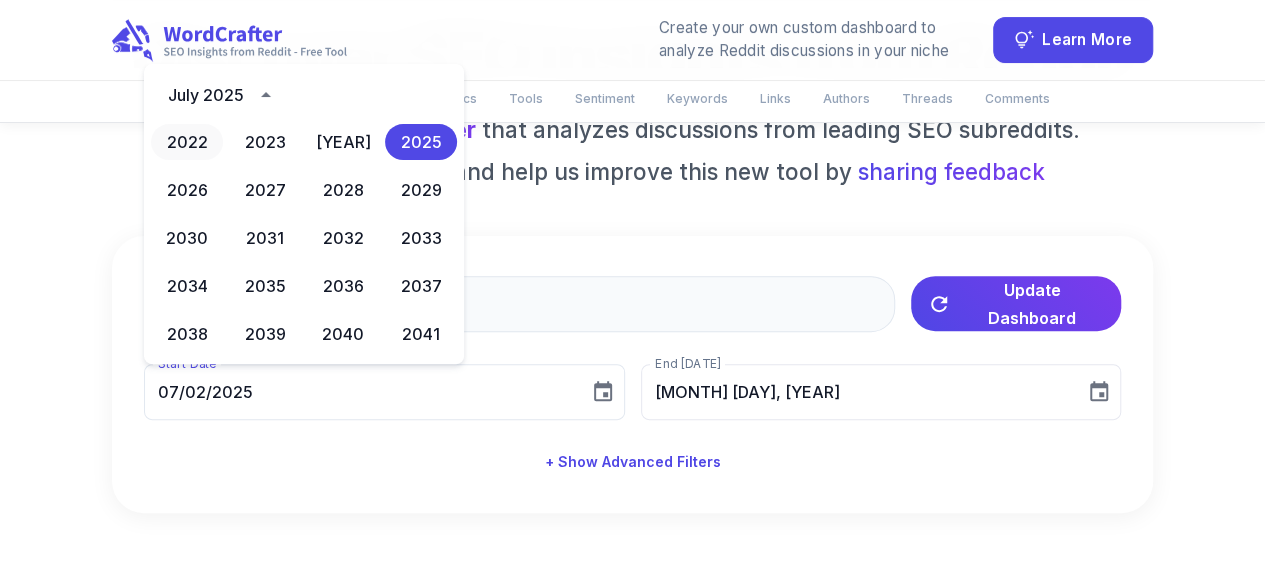 click on "2022" at bounding box center [187, 142] 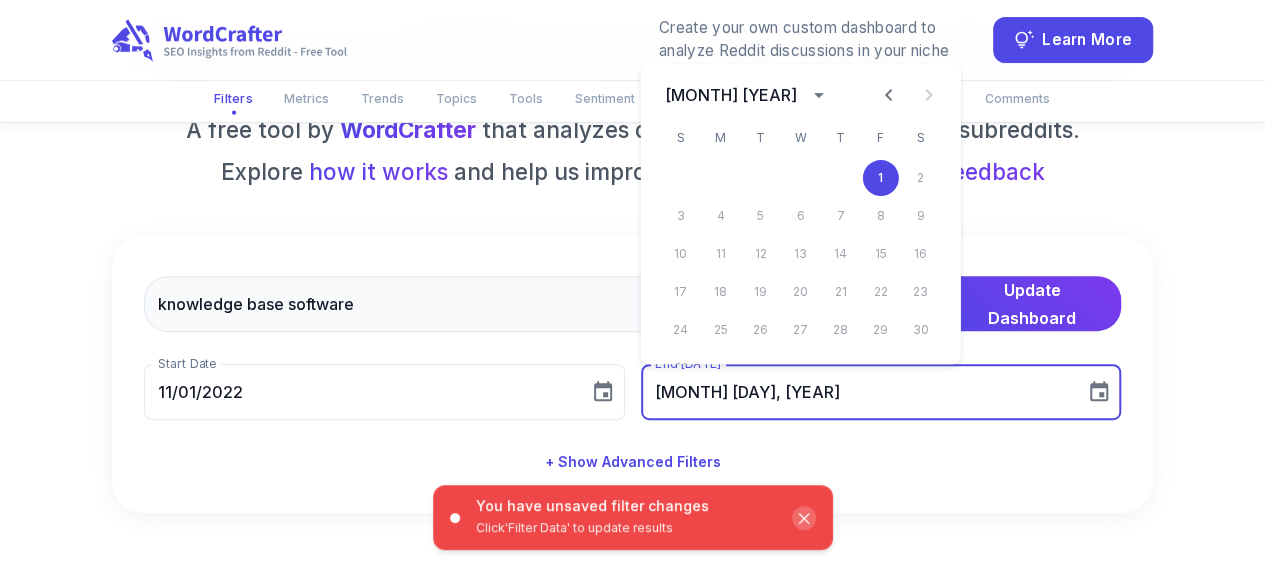 click on "+ Show Advanced Filters" at bounding box center [632, 462] 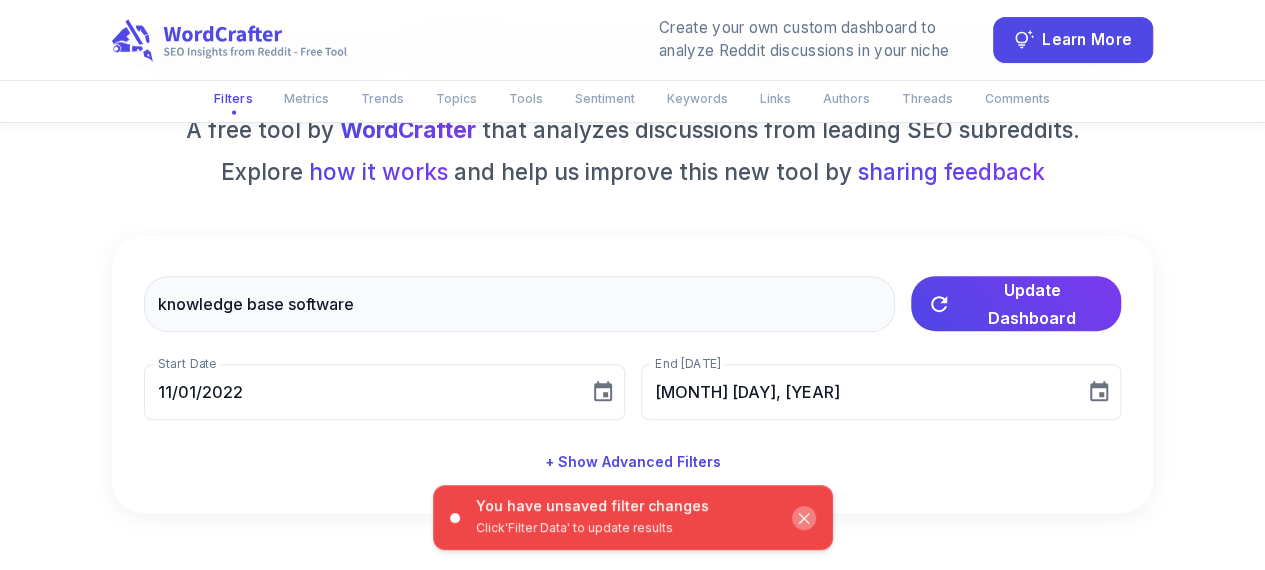 click on "✕" at bounding box center [804, 518] 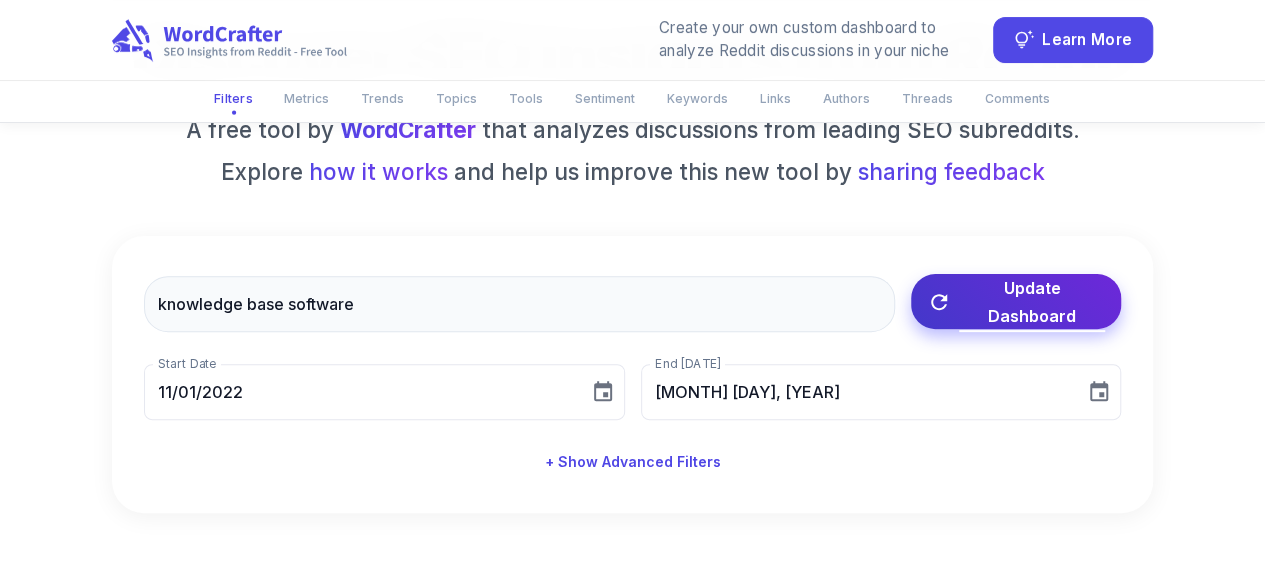 click on "Update Dashboard" at bounding box center (1016, 301) 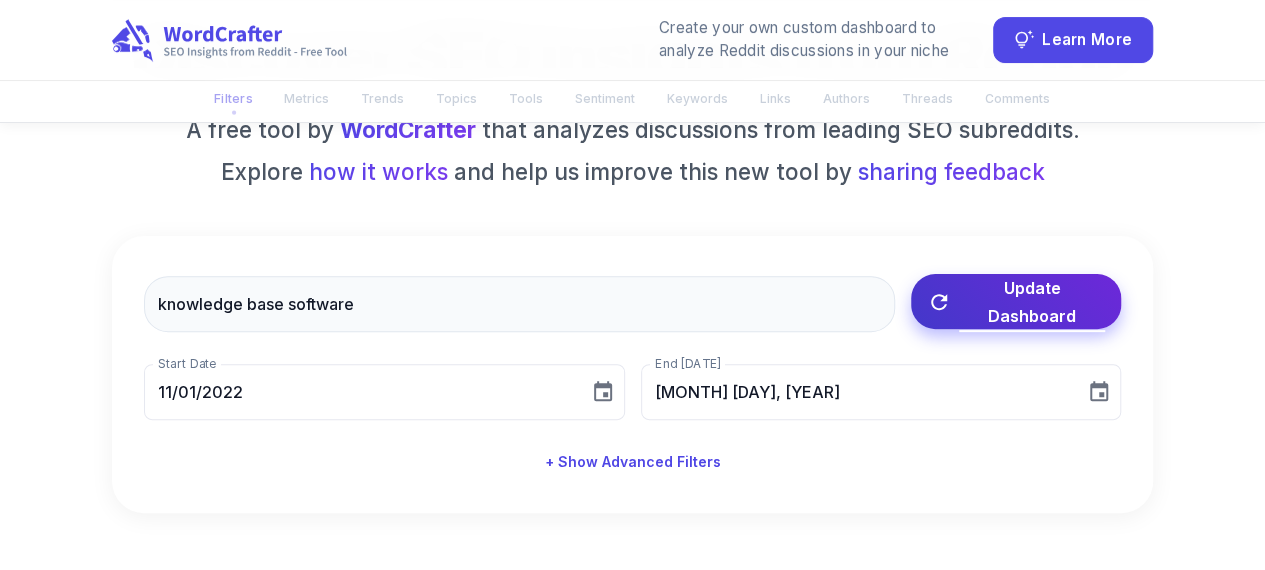 click on "Update Dashboard" at bounding box center [1032, 302] 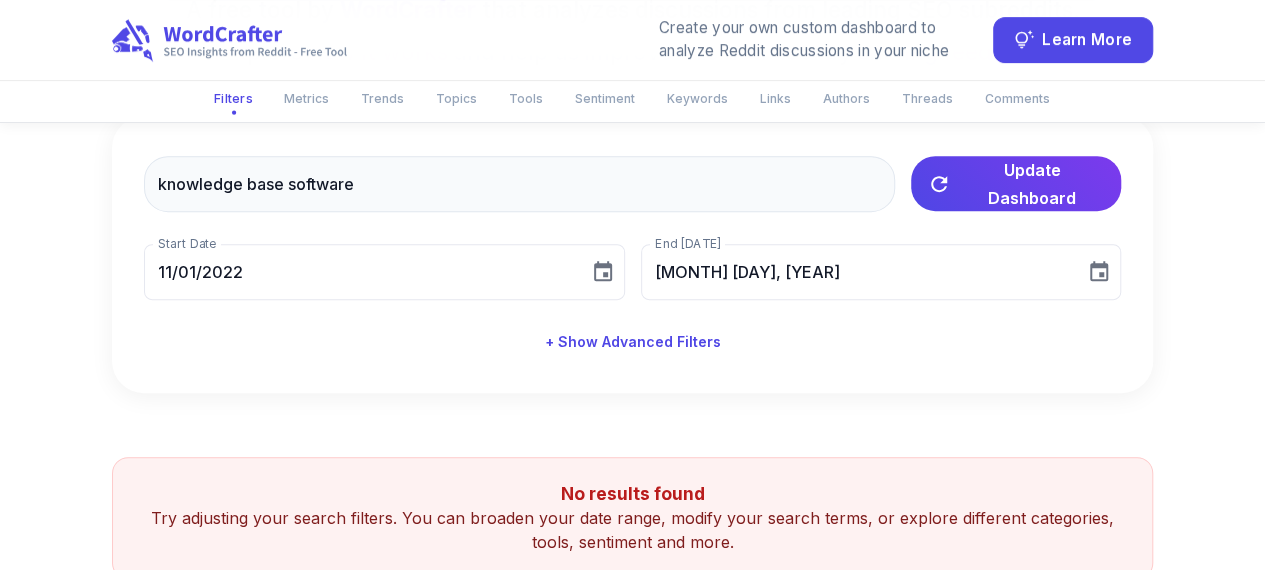 scroll, scrollTop: 100, scrollLeft: 0, axis: vertical 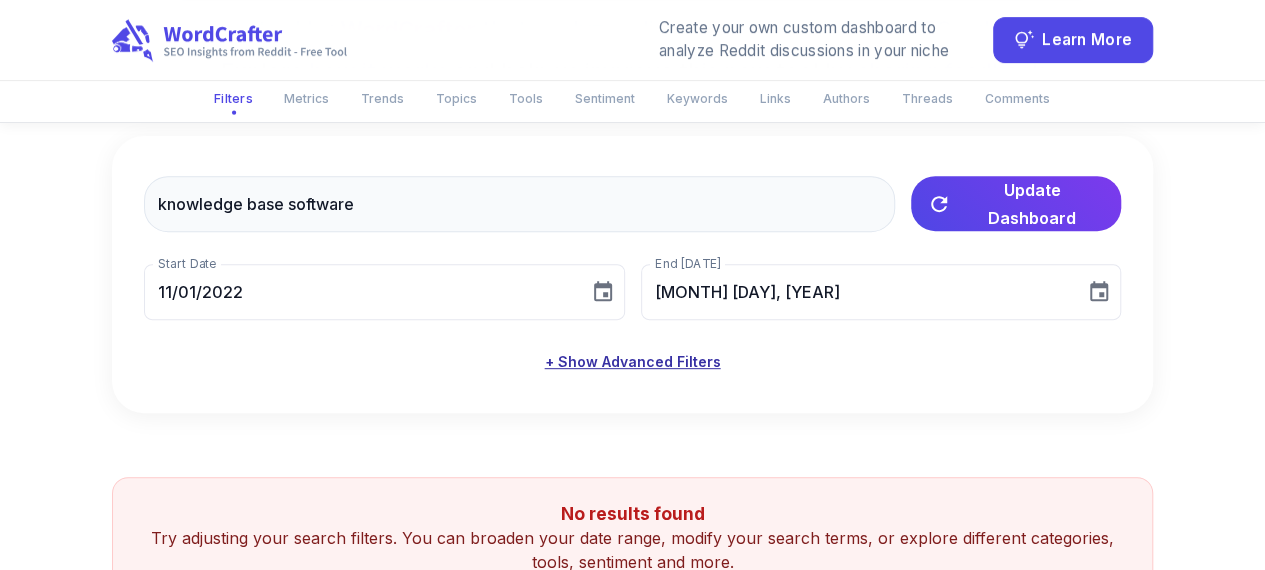 click on "+ Show Advanced Filters" at bounding box center [633, 362] 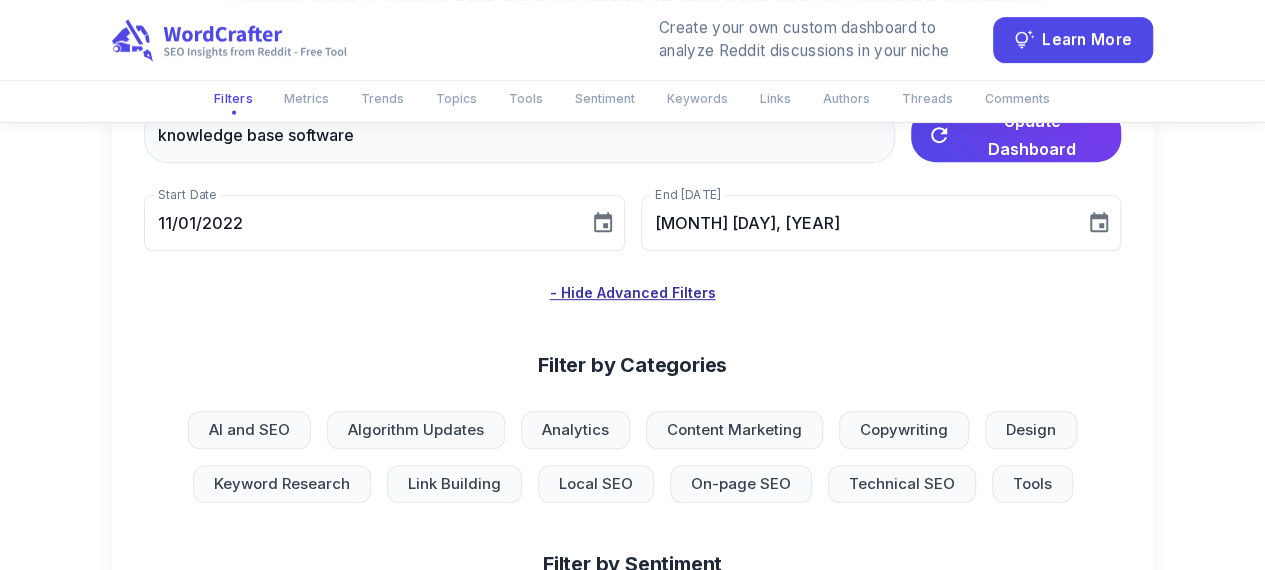 scroll, scrollTop: 500, scrollLeft: 0, axis: vertical 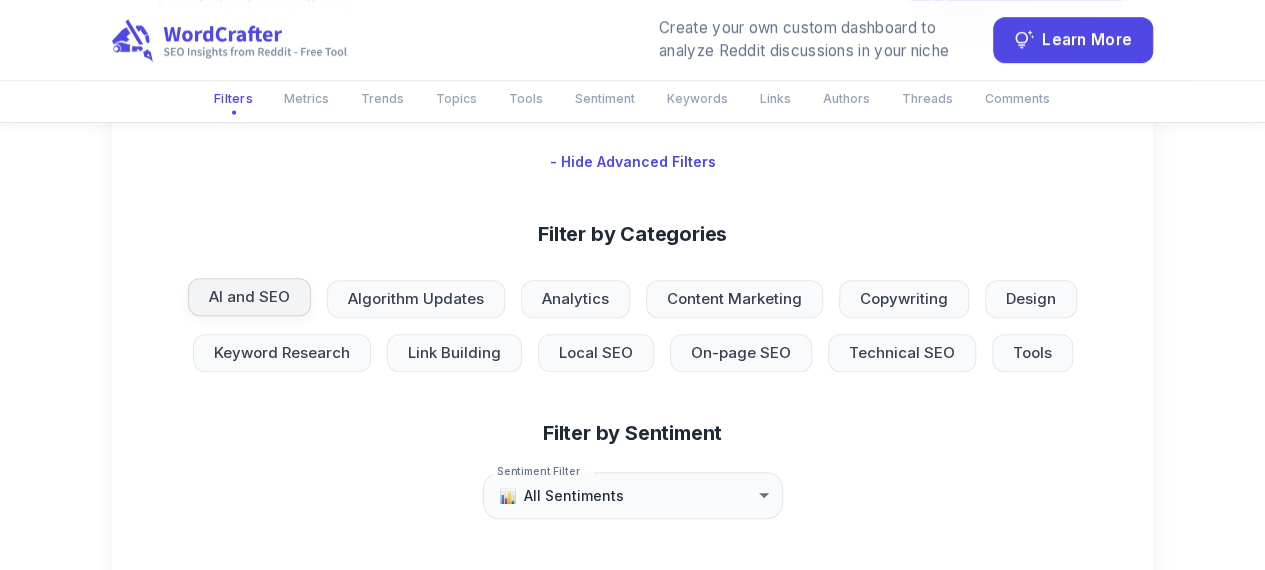 click on "AI and SEO" at bounding box center [249, 297] 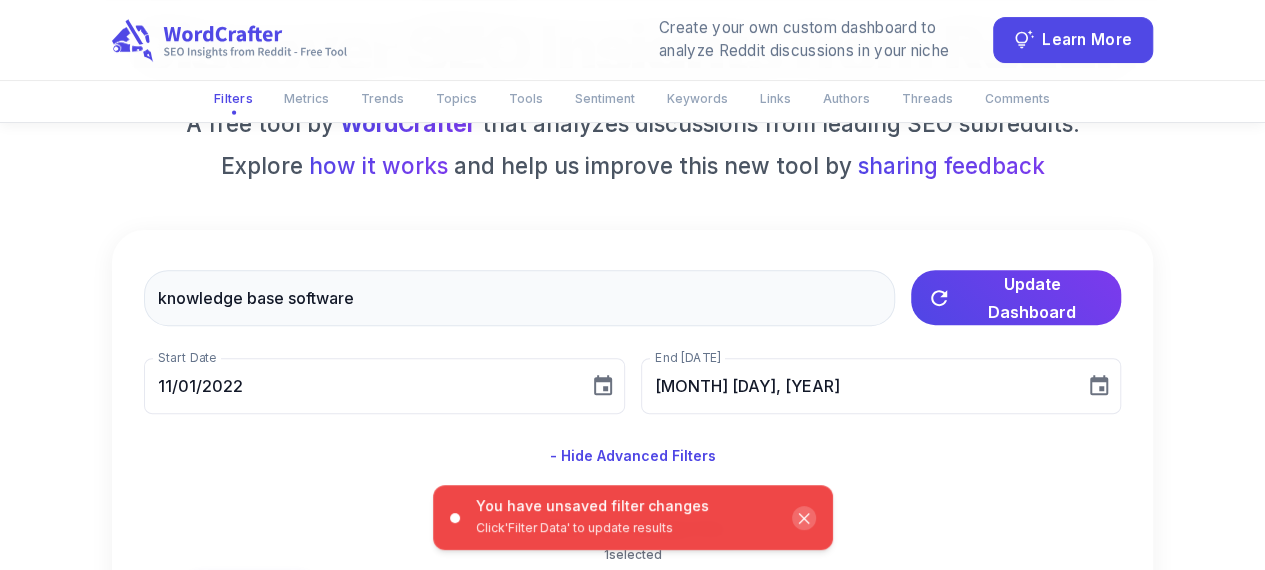 scroll, scrollTop: 200, scrollLeft: 0, axis: vertical 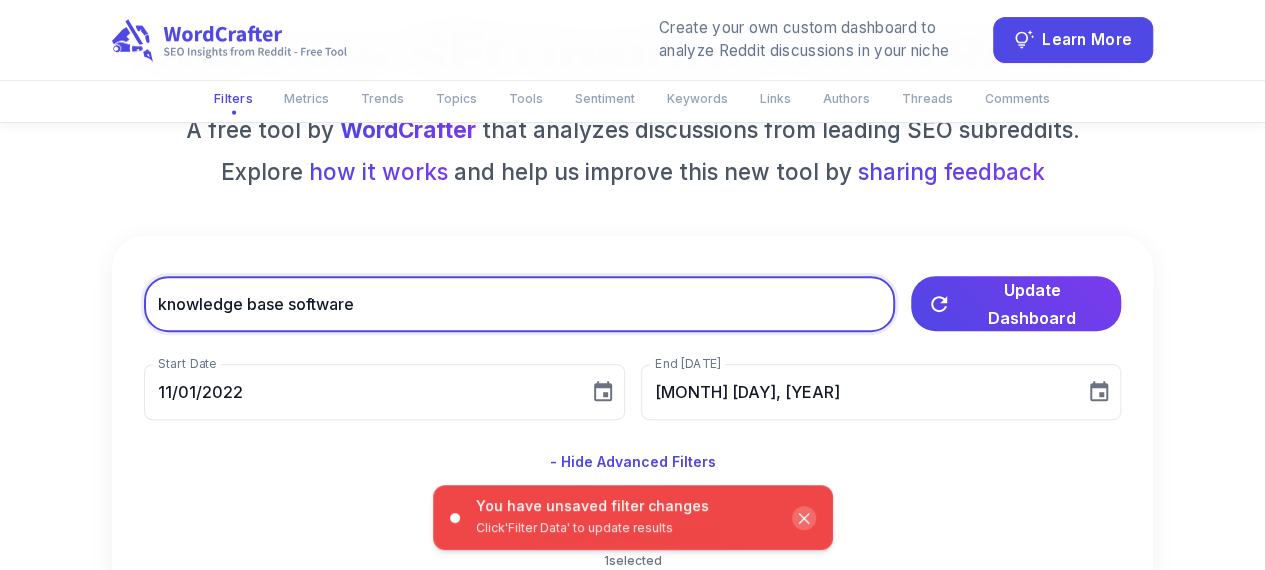 drag, startPoint x: 282, startPoint y: 302, endPoint x: 372, endPoint y: 308, distance: 90.199776 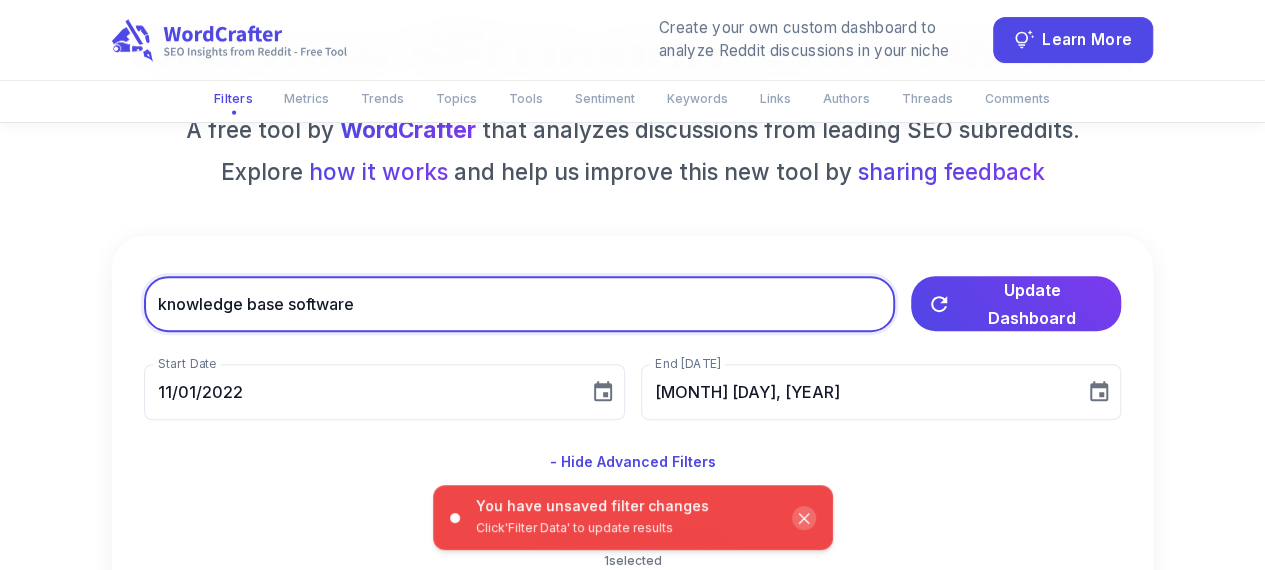 click on "knowledge base software" at bounding box center (519, 304) 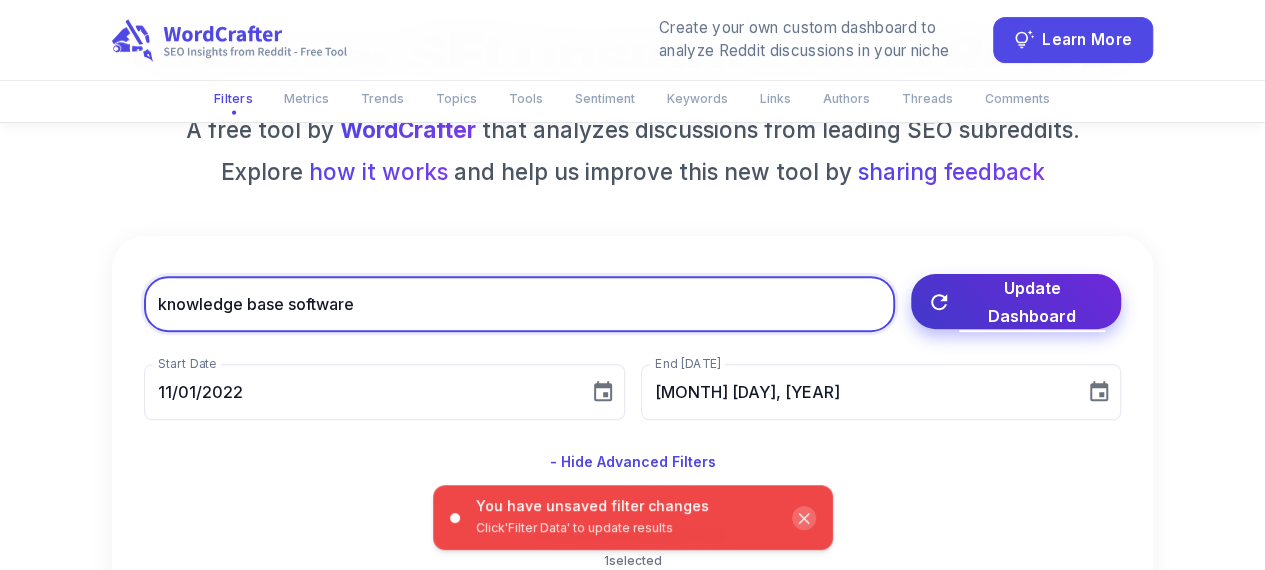 click on "Update Dashboard" at bounding box center [1032, 302] 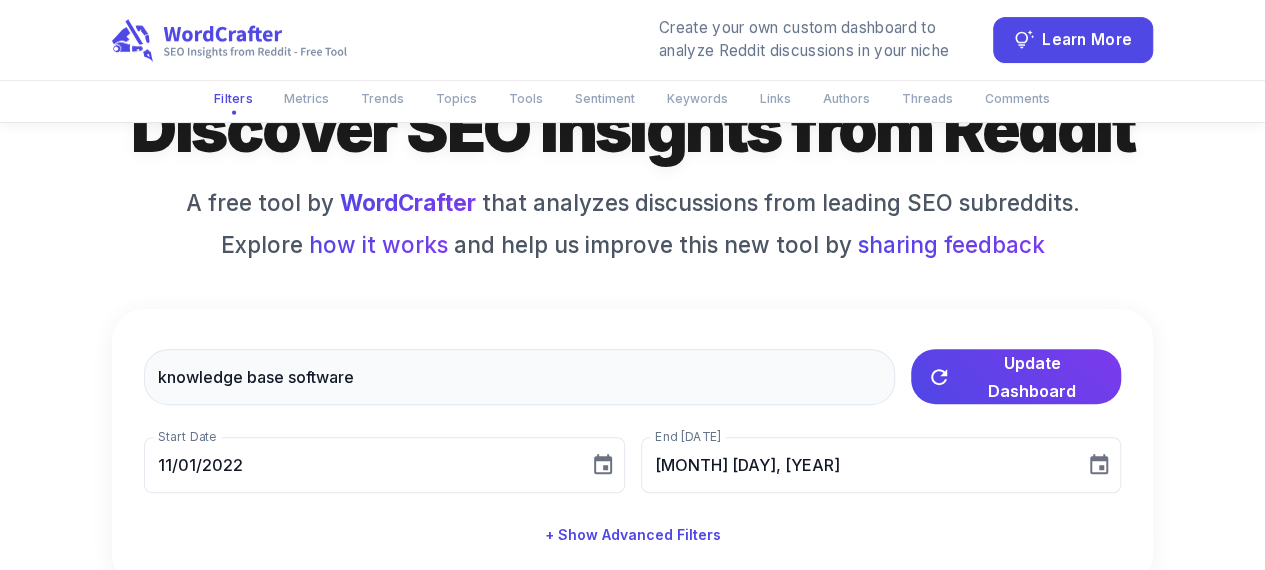 scroll, scrollTop: 242, scrollLeft: 0, axis: vertical 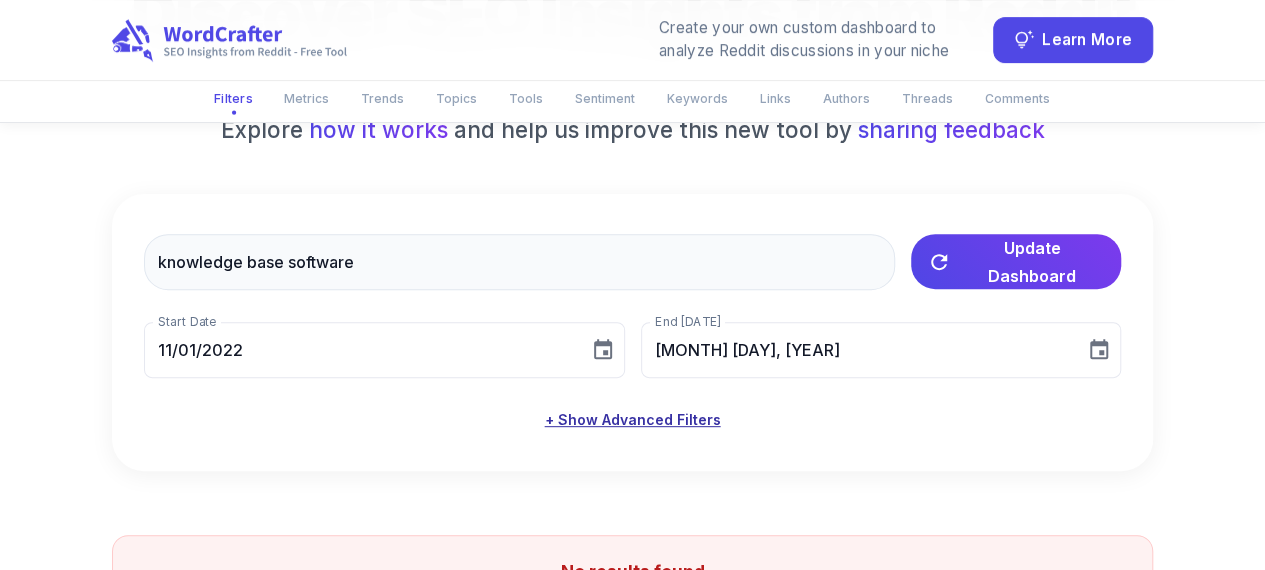 click on "+ Show Advanced Filters" at bounding box center [633, 420] 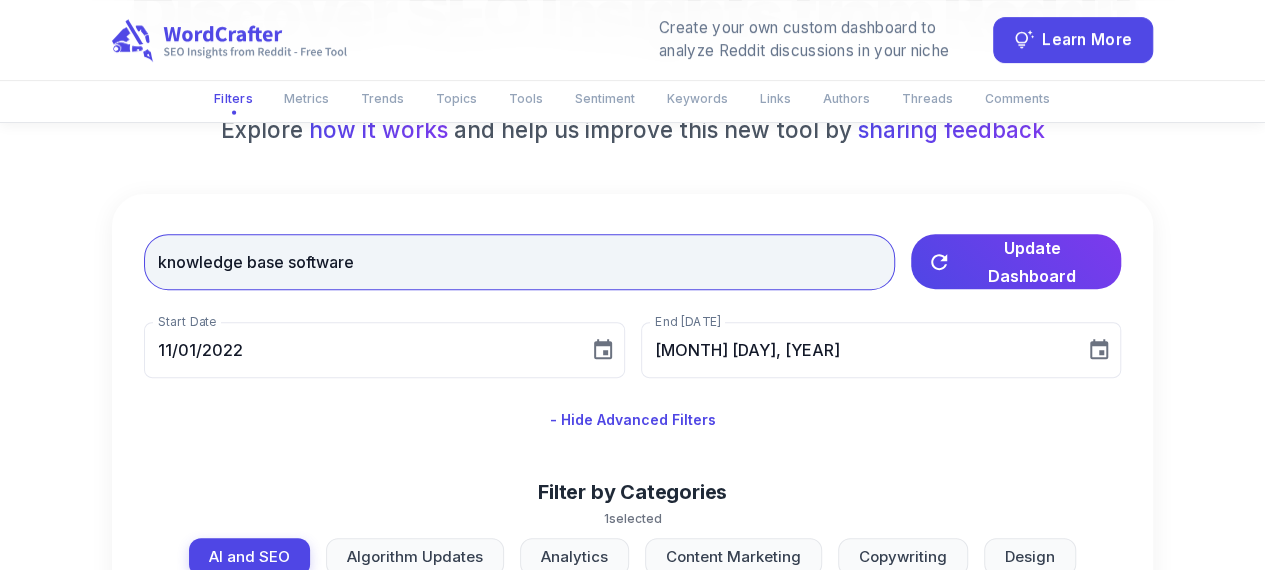 click on "knowledge base software" at bounding box center (519, 262) 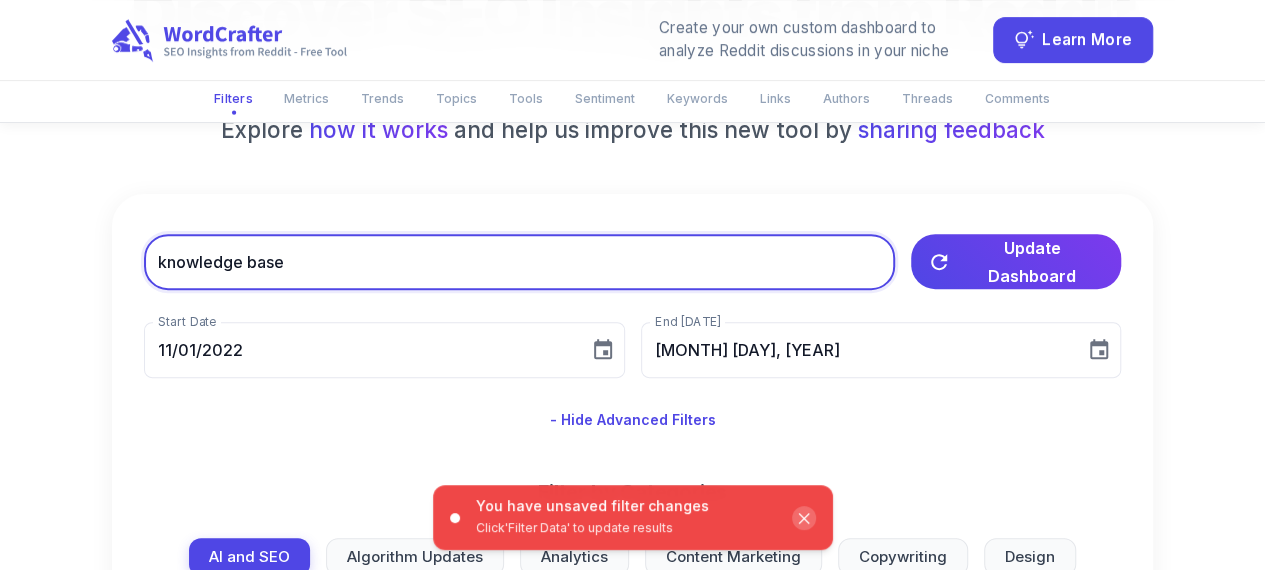 drag, startPoint x: 383, startPoint y: 267, endPoint x: 143, endPoint y: 267, distance: 240 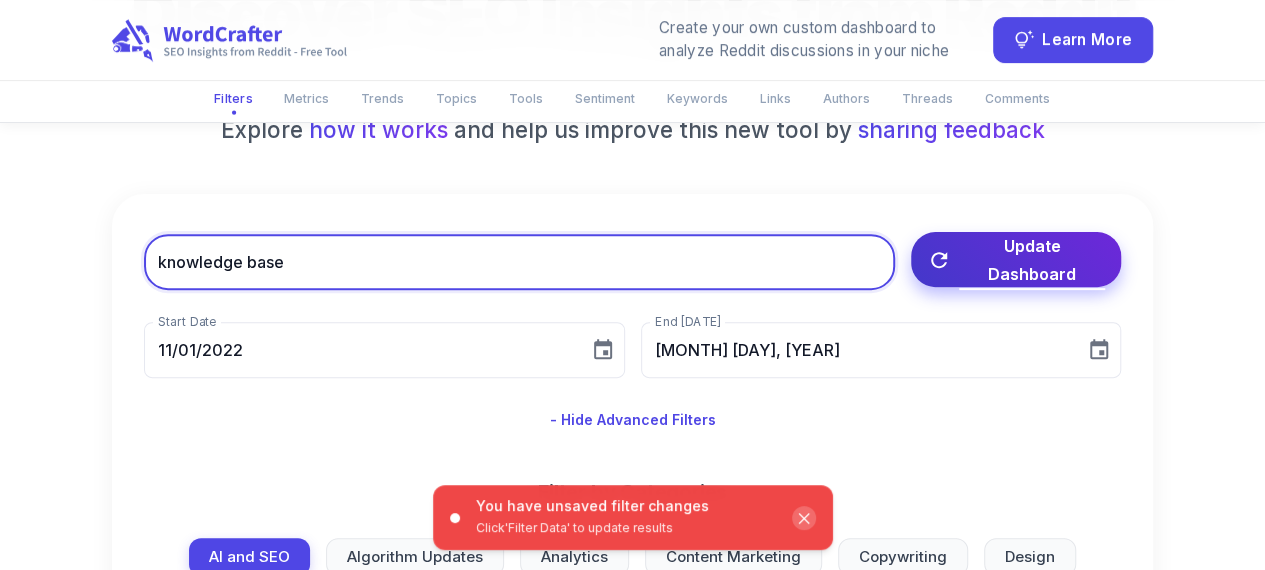 click on "Update Dashboard" at bounding box center (1016, 259) 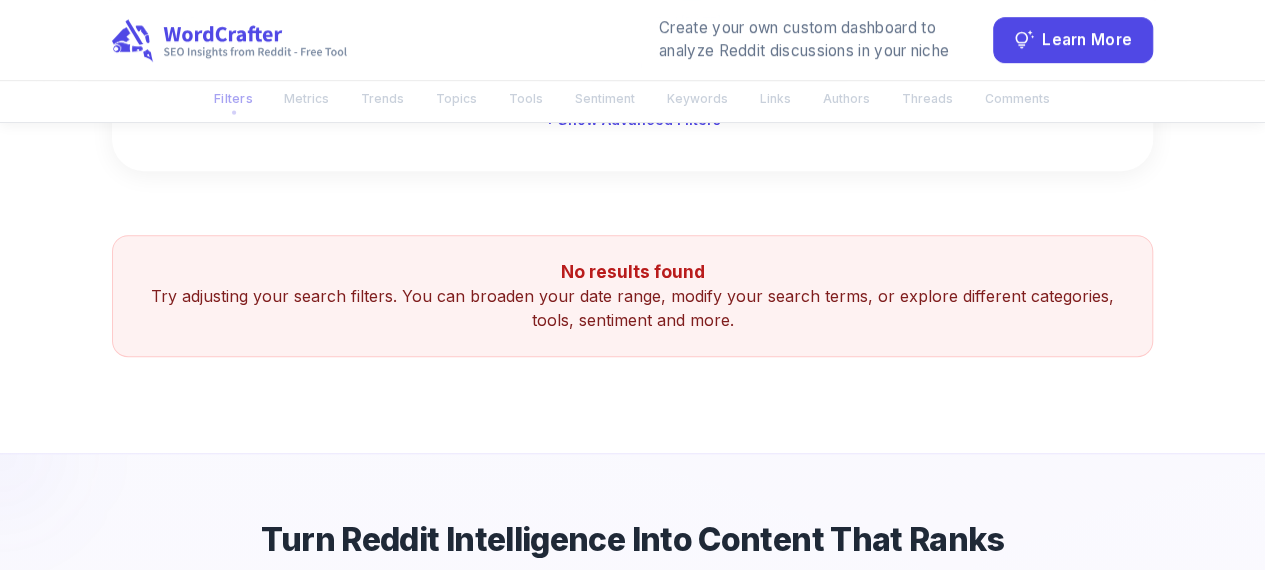 scroll, scrollTop: 242, scrollLeft: 0, axis: vertical 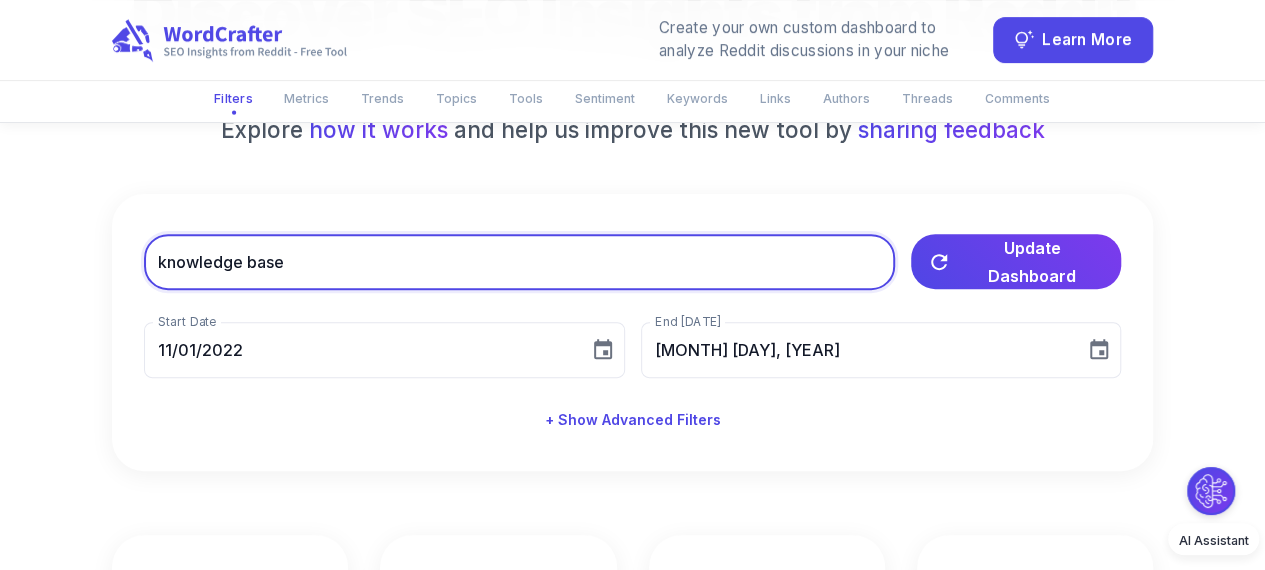 click on "knowledge base" at bounding box center [519, 262] 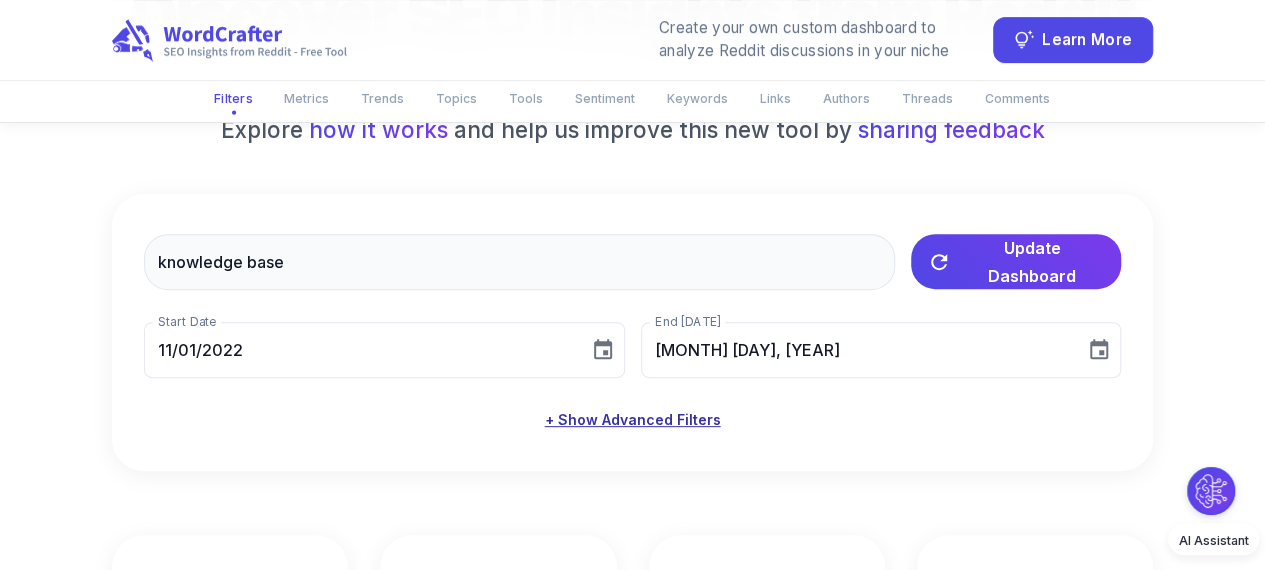 click on "+ Show Advanced Filters" at bounding box center [633, 420] 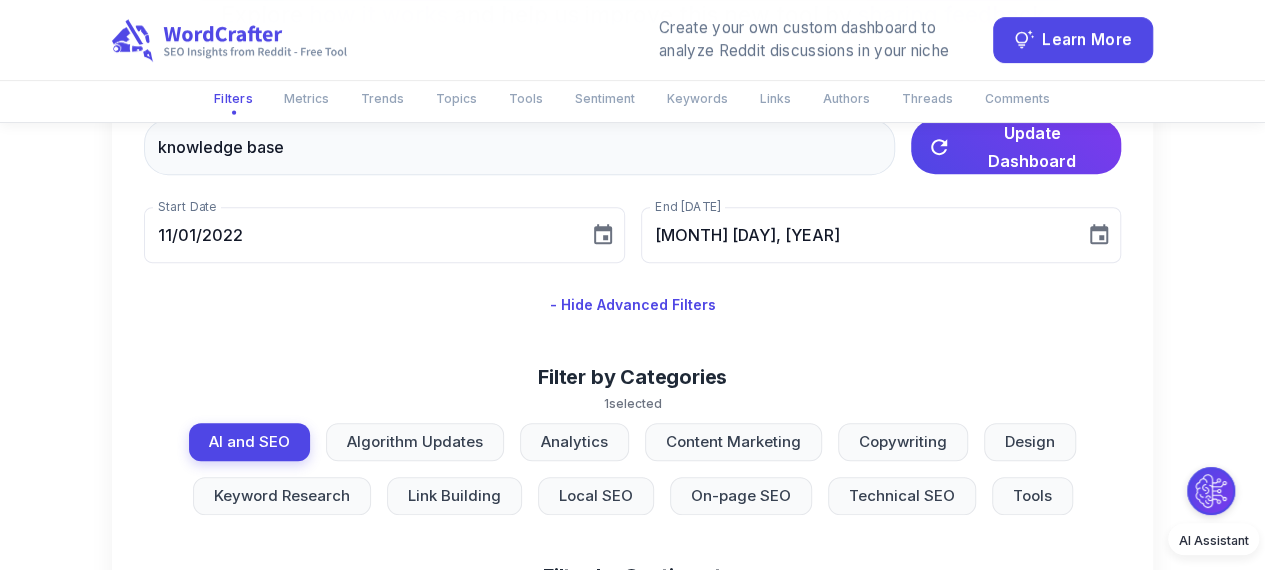 scroll, scrollTop: 358, scrollLeft: 0, axis: vertical 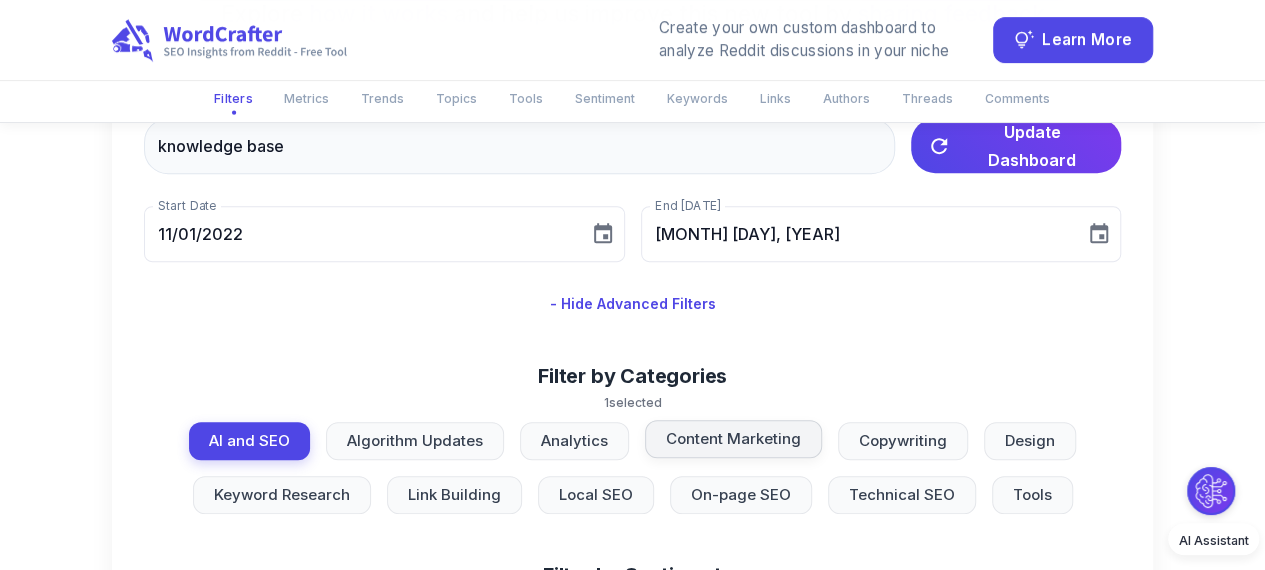 click on "Content Marketing" at bounding box center [733, 439] 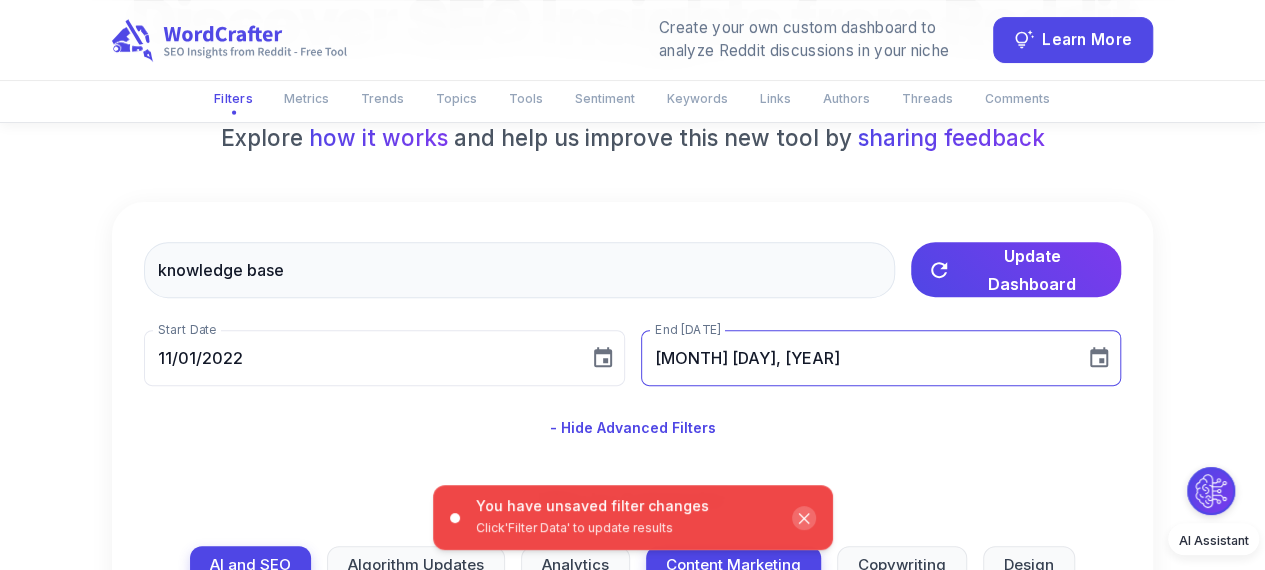 scroll, scrollTop: 228, scrollLeft: 0, axis: vertical 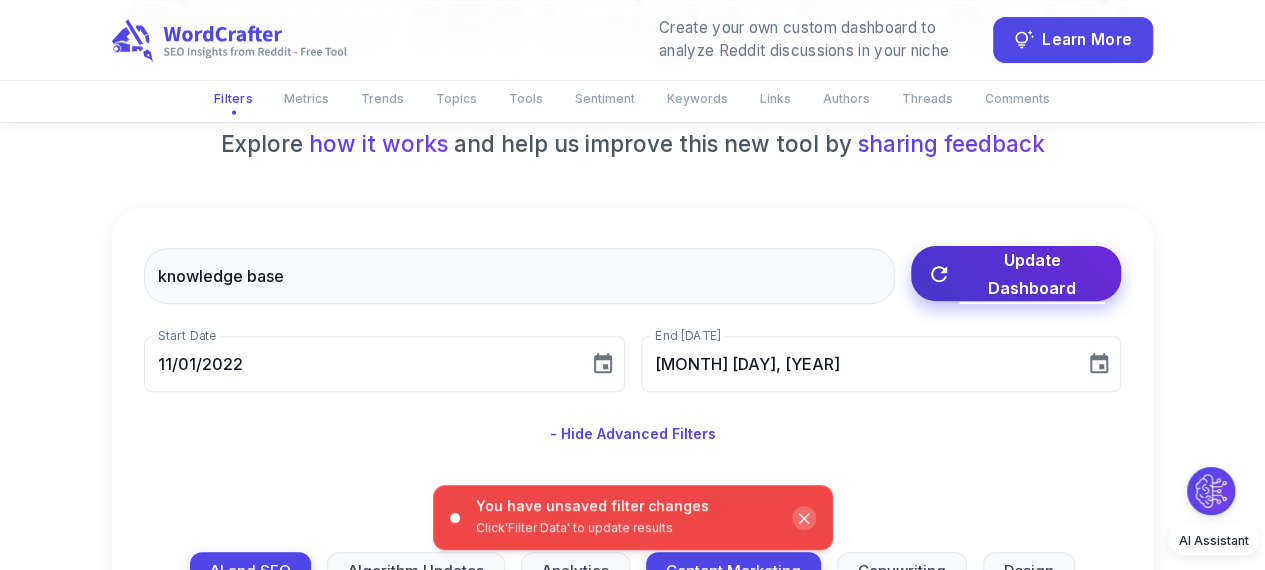 click on "Update Dashboard" at bounding box center (1032, 274) 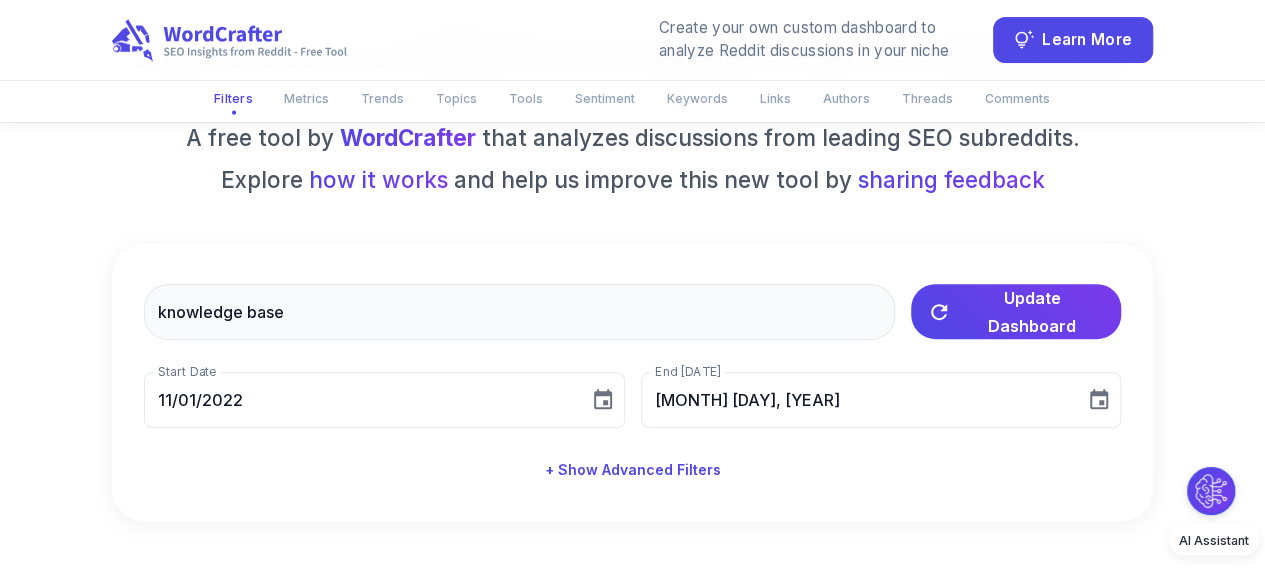 scroll, scrollTop: 123, scrollLeft: 8, axis: both 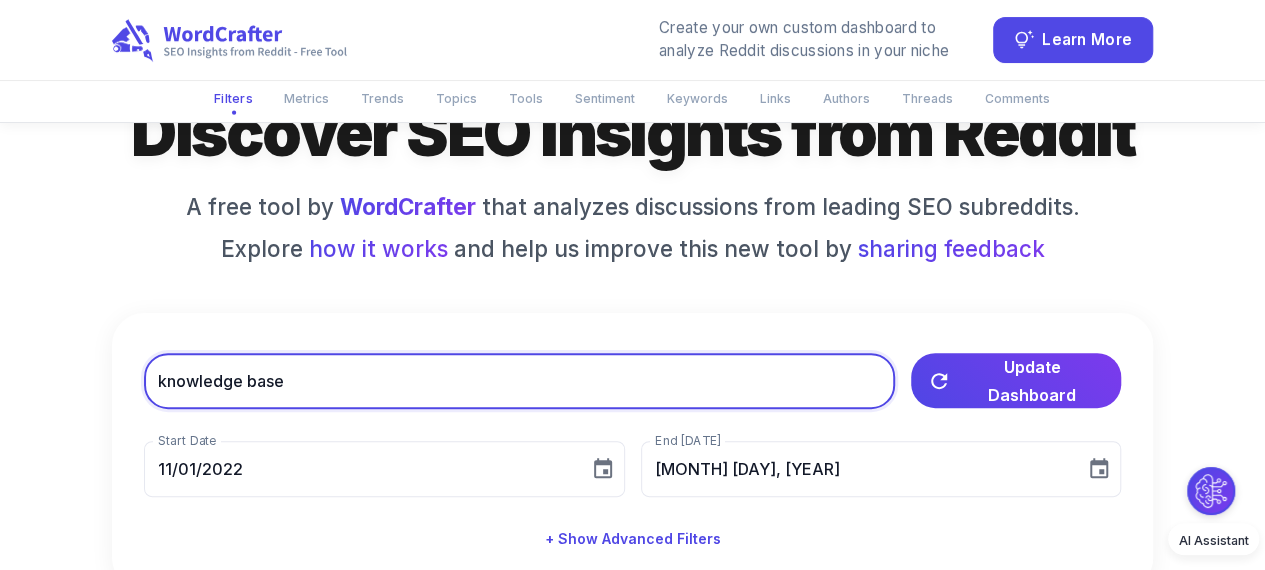 drag, startPoint x: 304, startPoint y: 378, endPoint x: 134, endPoint y: 396, distance: 170.95029 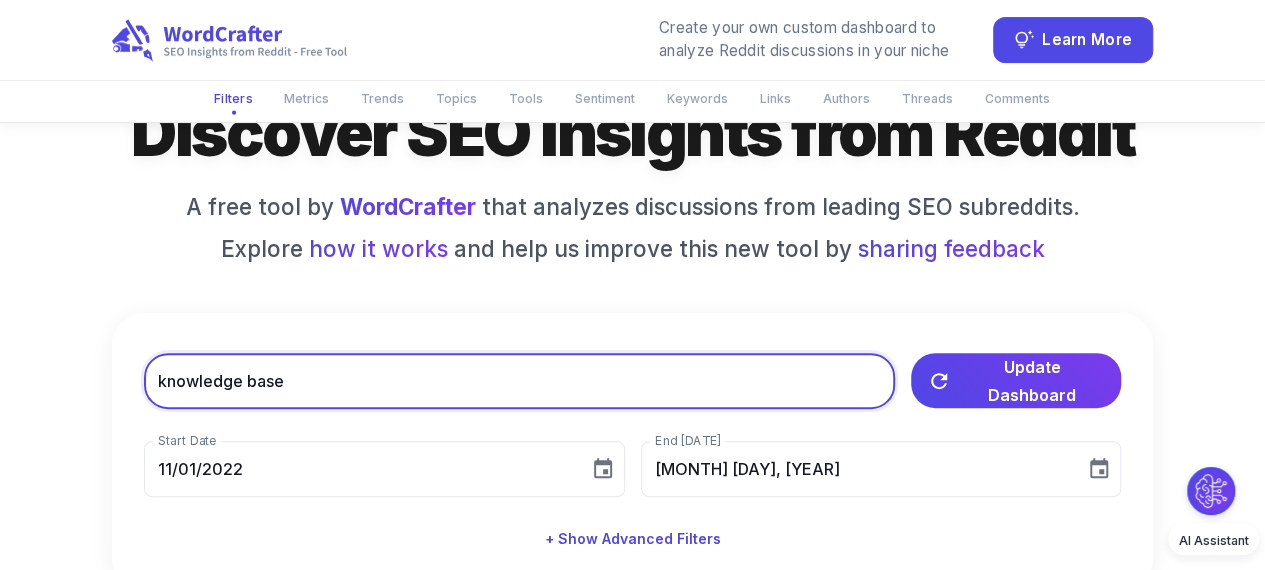 click on "knowledge base ​ Update Dashboard Start Date 11/01/2022 Start Date End Date 08/01/2025 End Date + Show Advanced Filters" at bounding box center (632, 451) 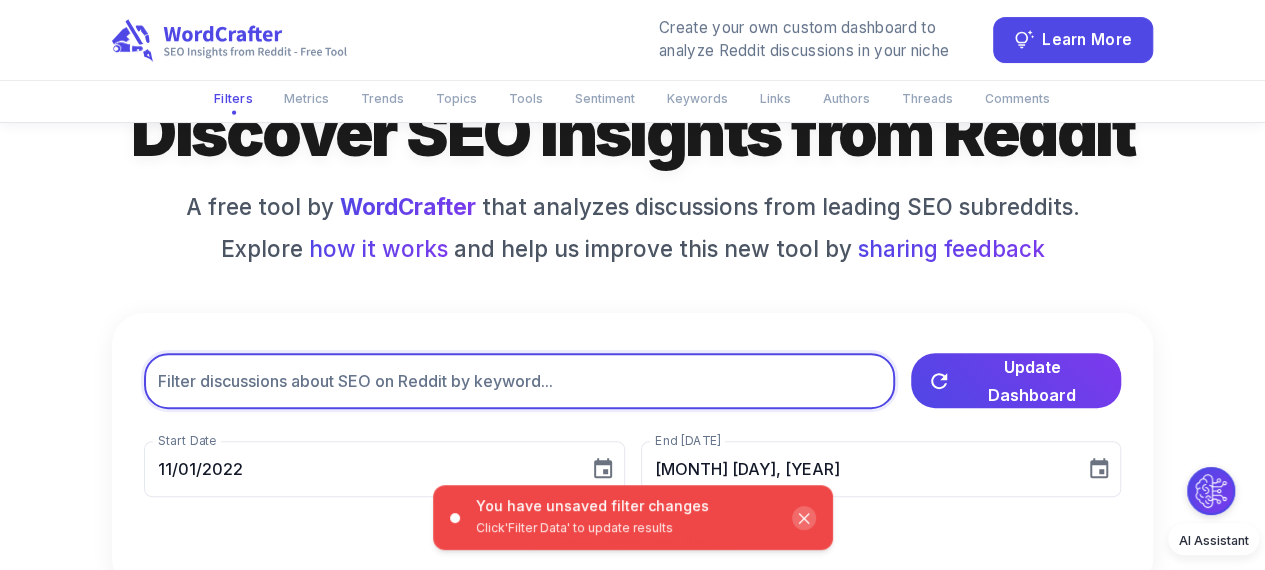 type 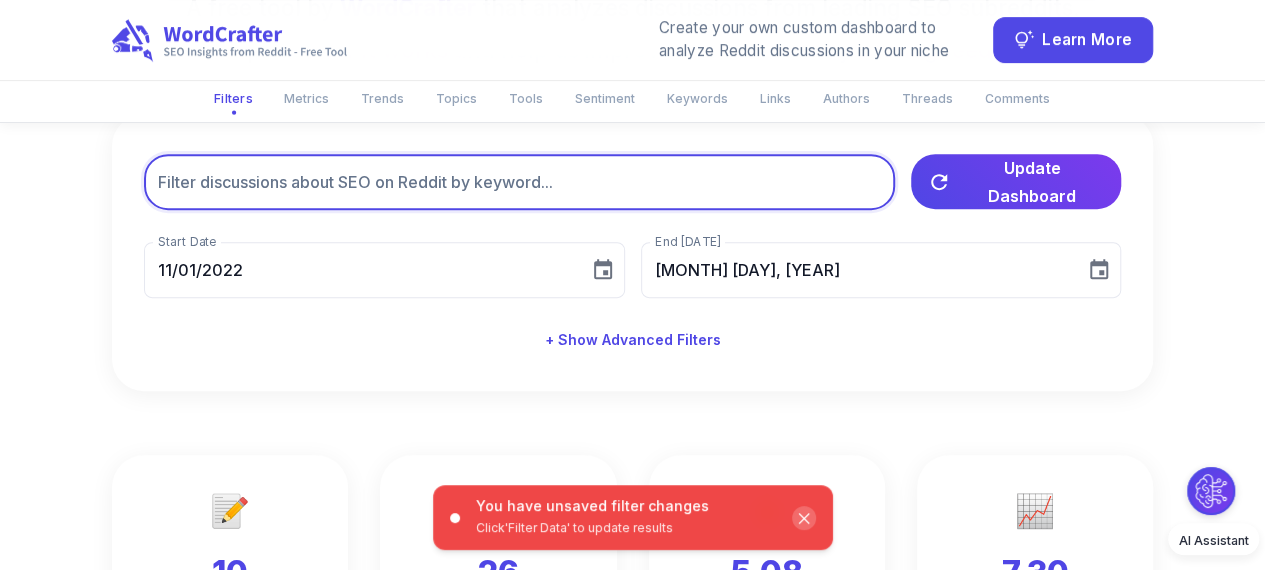 scroll, scrollTop: 323, scrollLeft: 8, axis: both 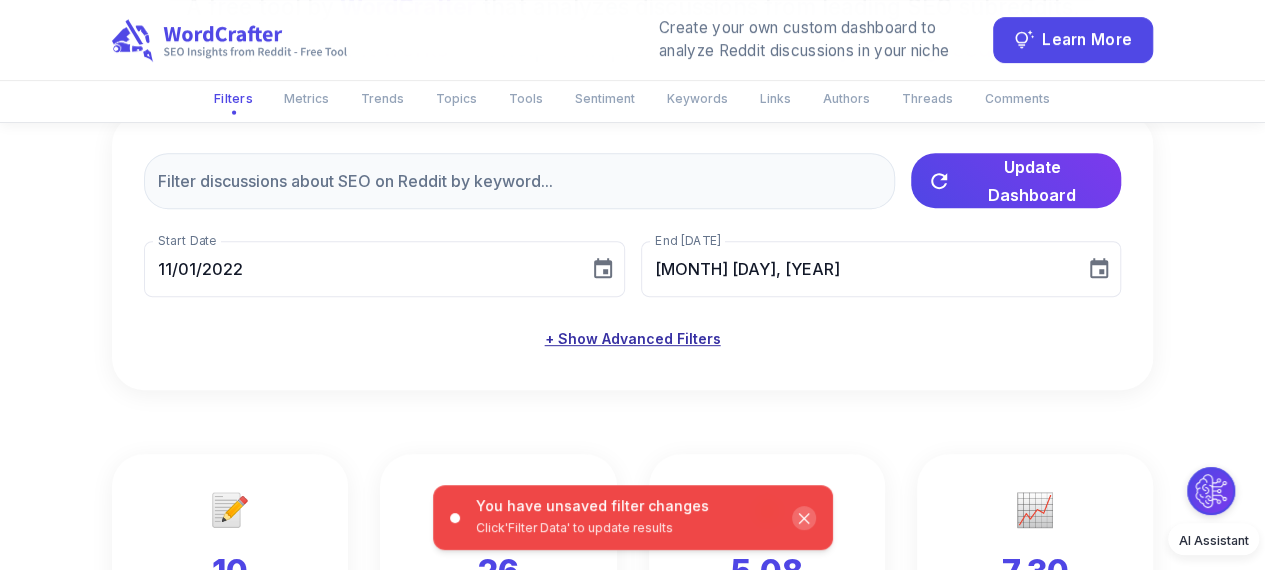 click on "+ Show Advanced Filters" at bounding box center [633, 339] 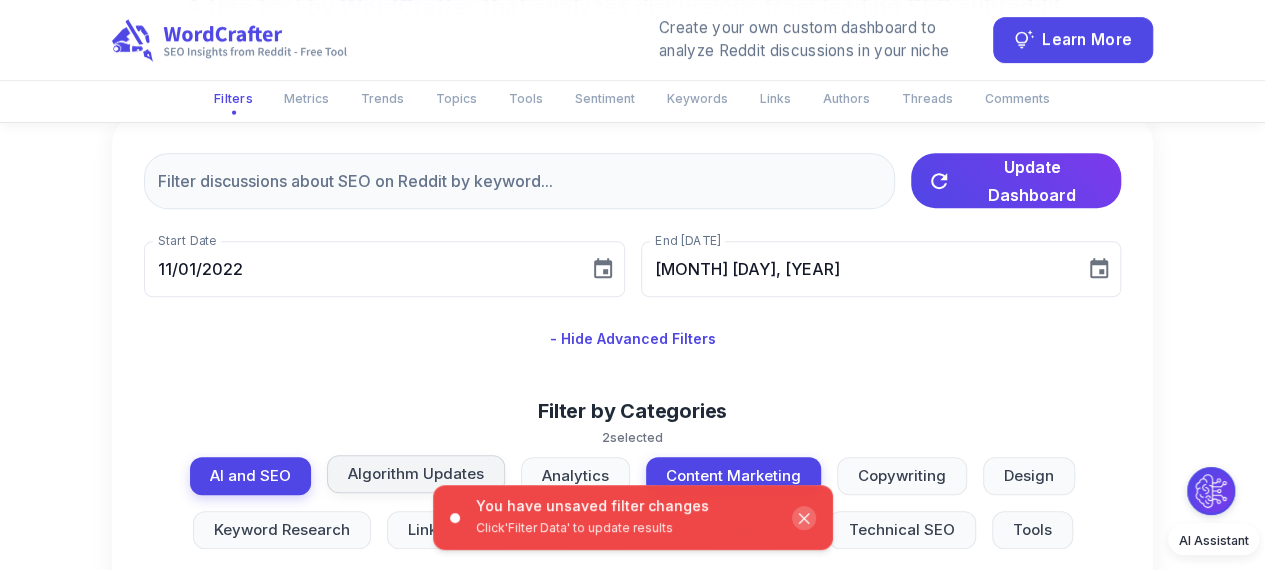 click on "Algorithm Updates" at bounding box center (416, 474) 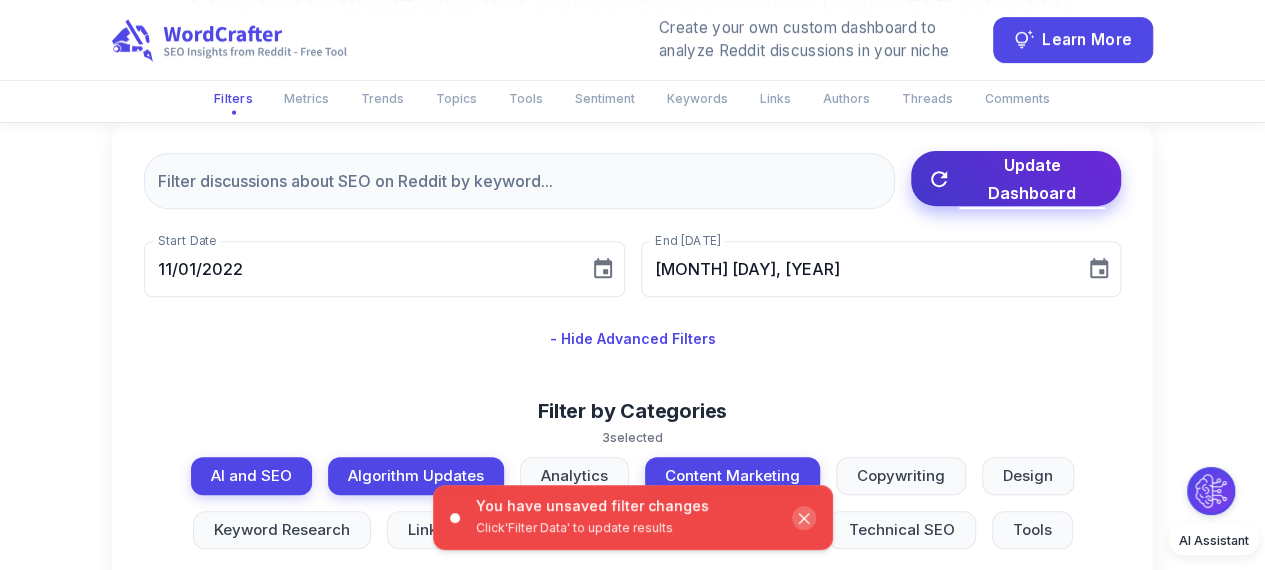 click on "Update Dashboard" at bounding box center (1032, 179) 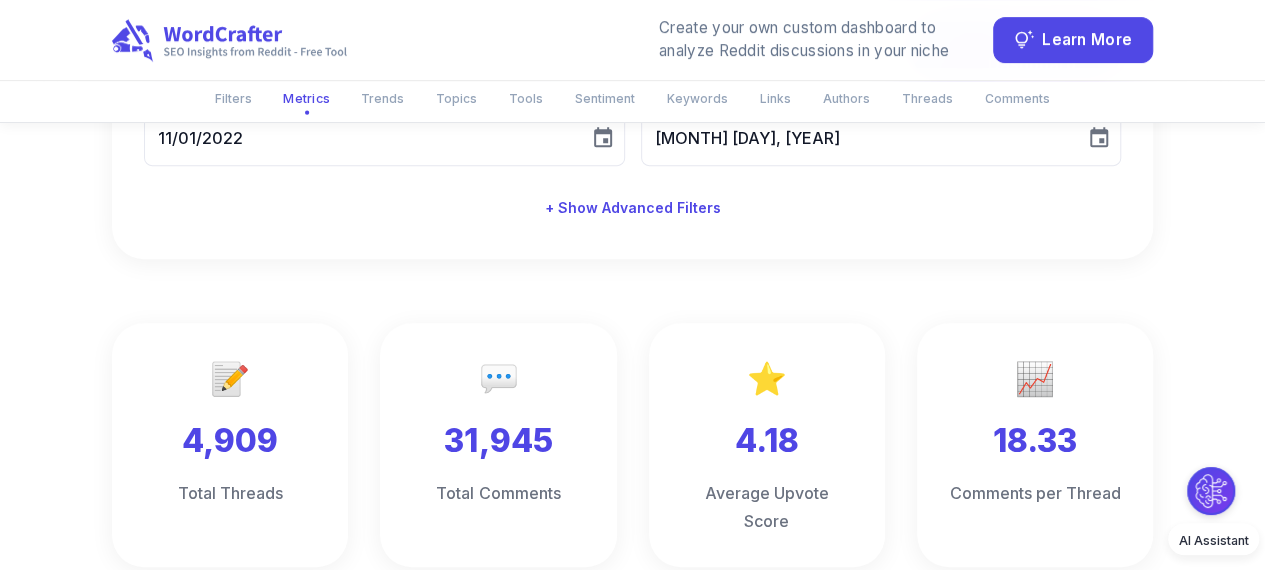 scroll, scrollTop: 423, scrollLeft: 8, axis: both 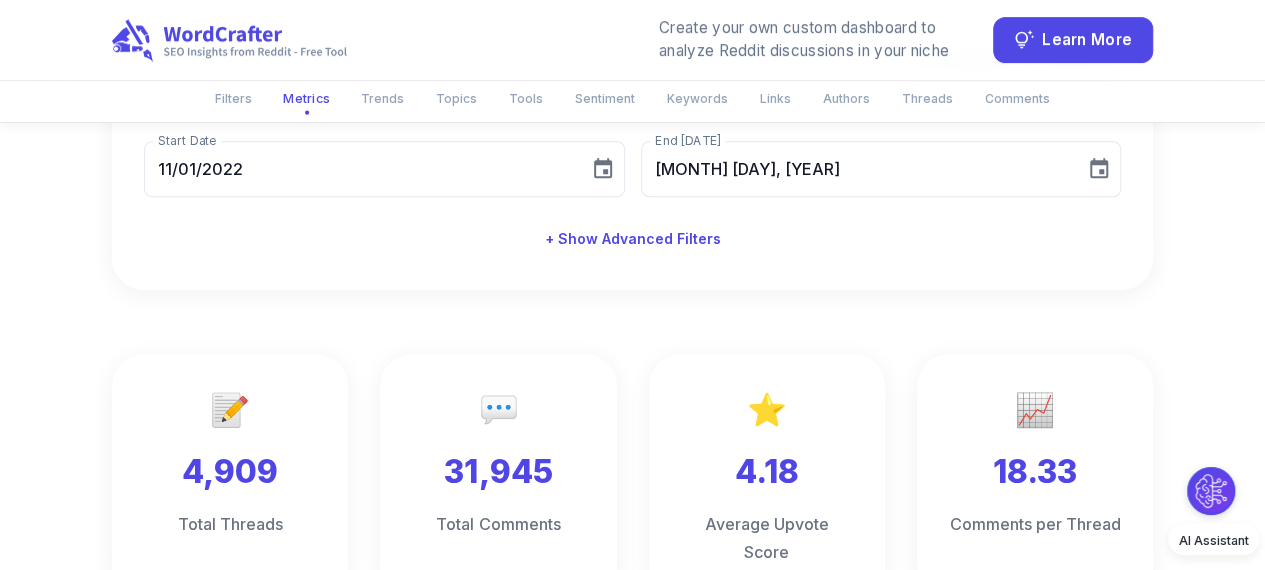 type 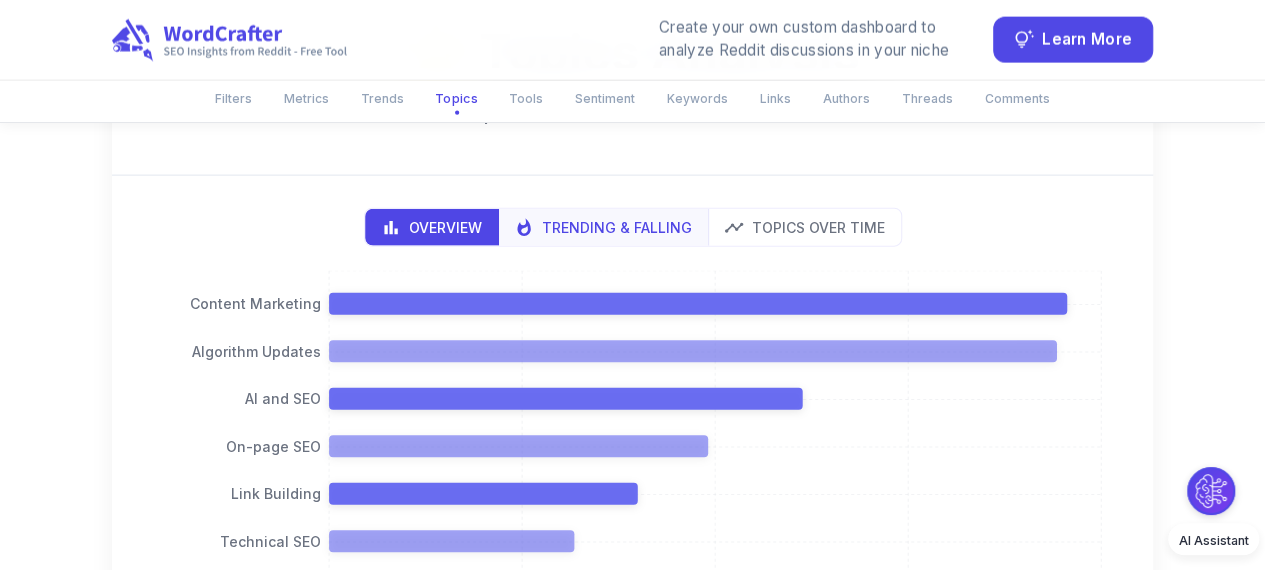 scroll, scrollTop: 2123, scrollLeft: 8, axis: both 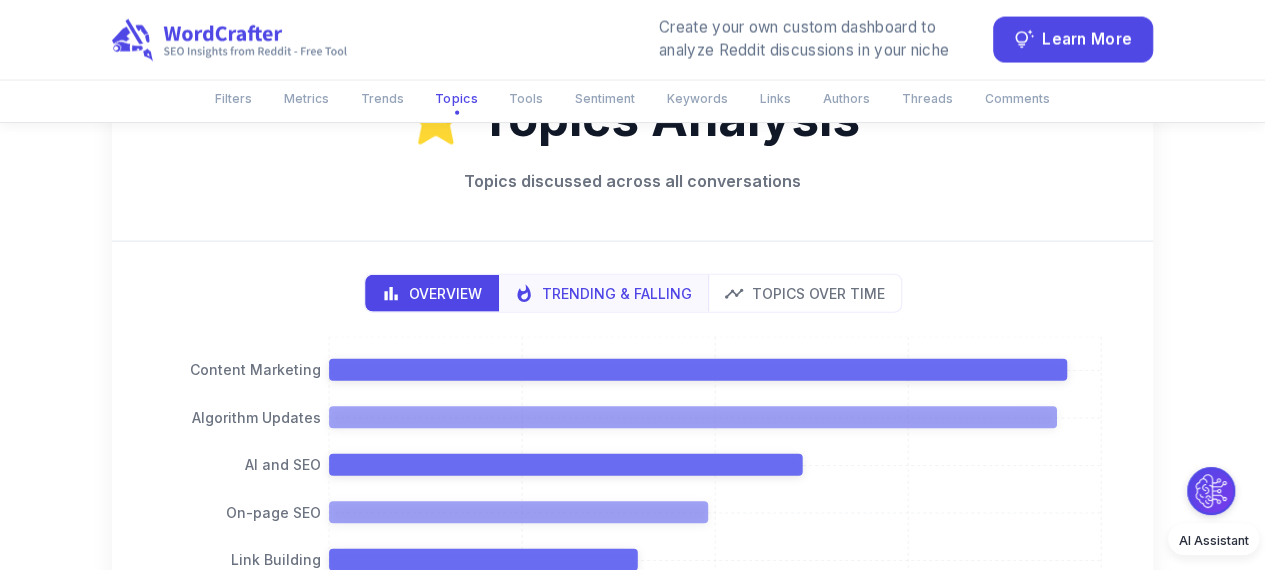 click on "Trending & Falling" at bounding box center [617, 293] 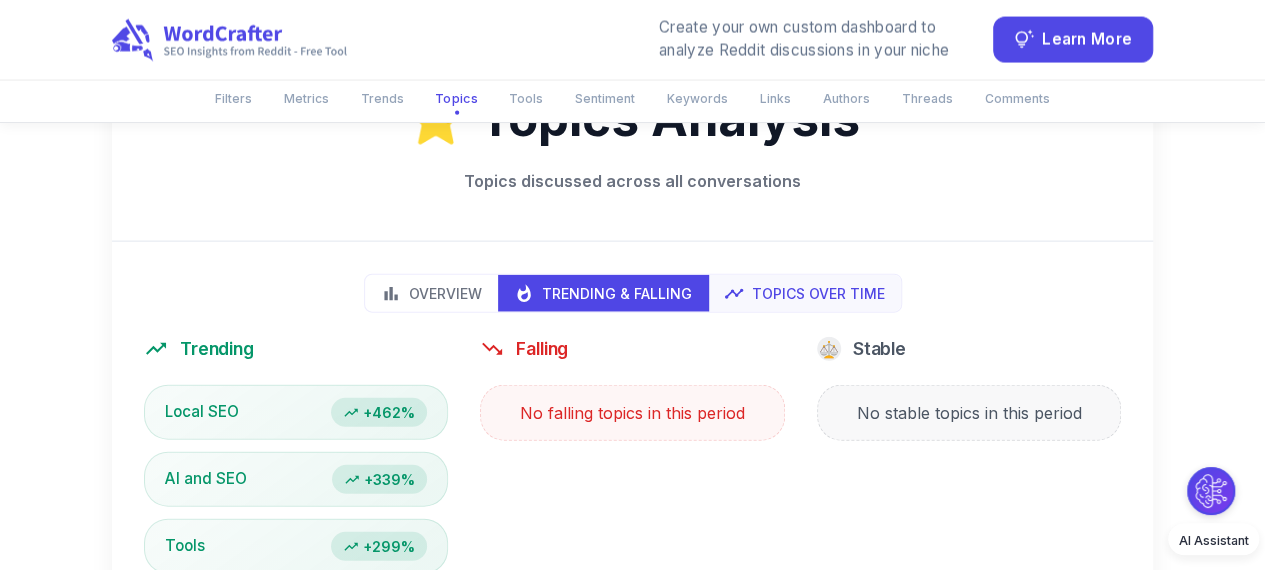 click on "Topics Over Time" at bounding box center (818, 293) 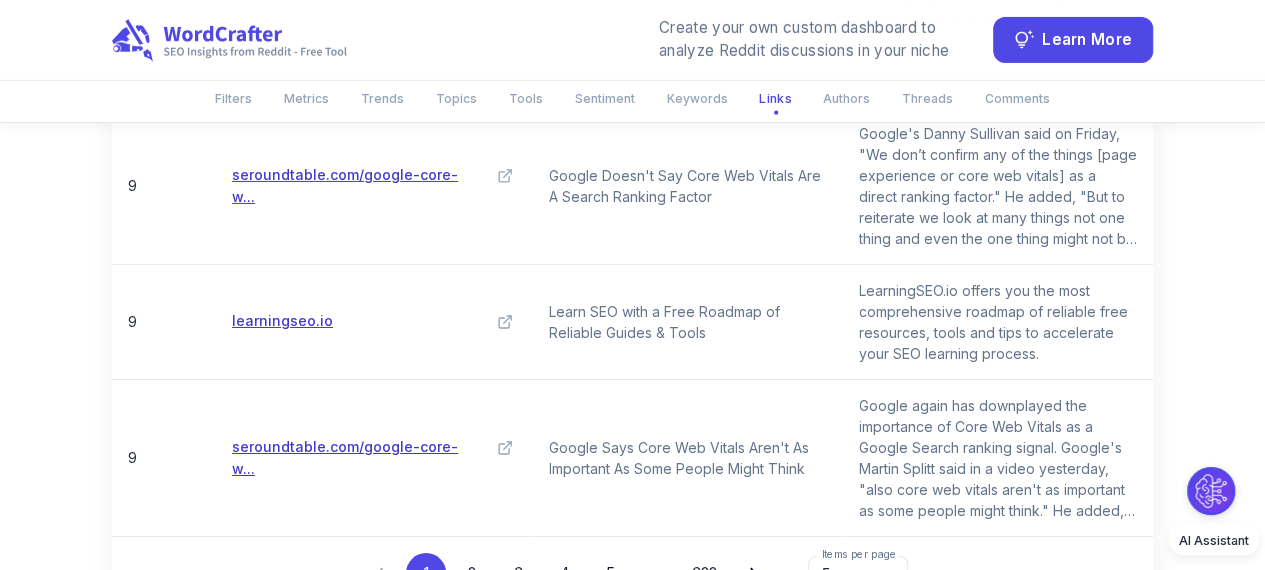 scroll, scrollTop: 7223, scrollLeft: 8, axis: both 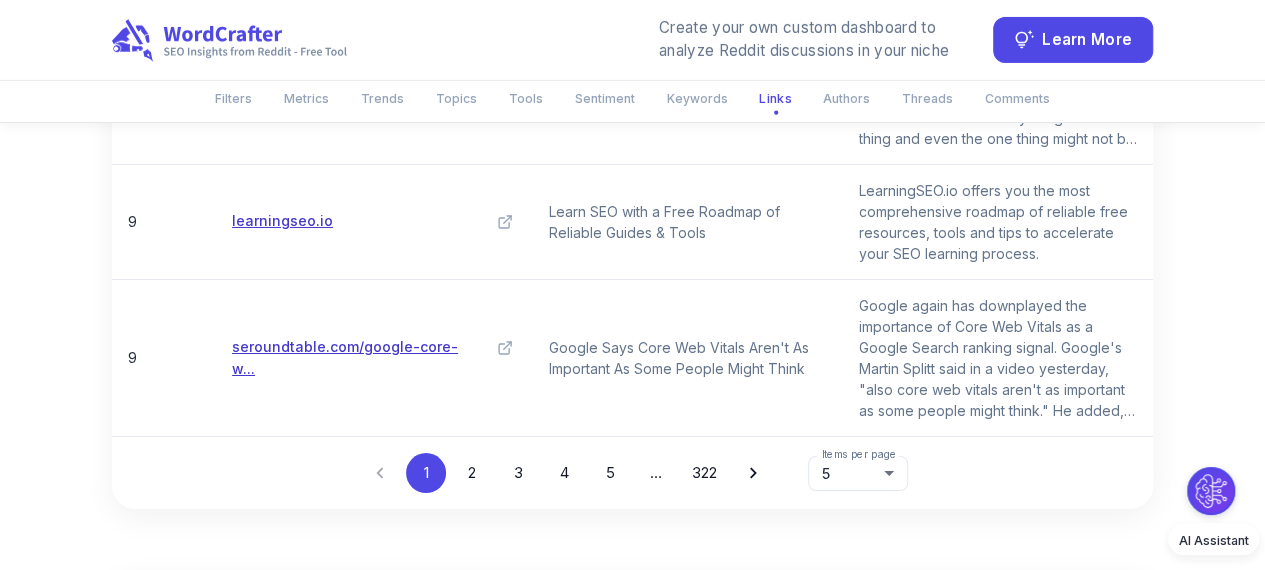 click on "2" at bounding box center (472, 473) 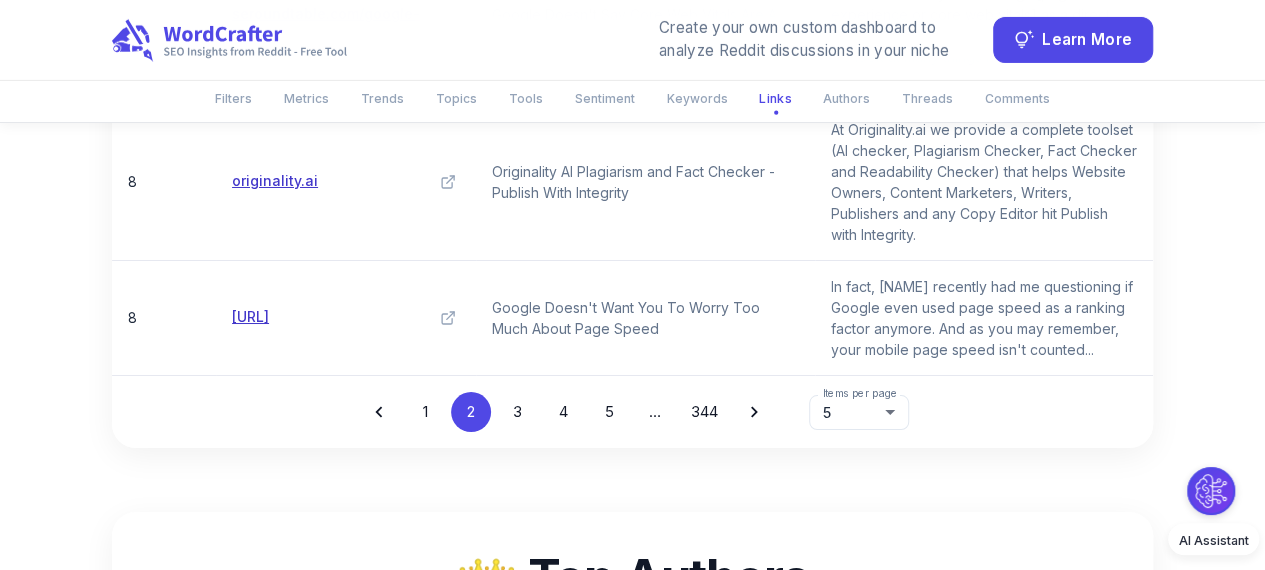 scroll, scrollTop: 7442, scrollLeft: 8, axis: both 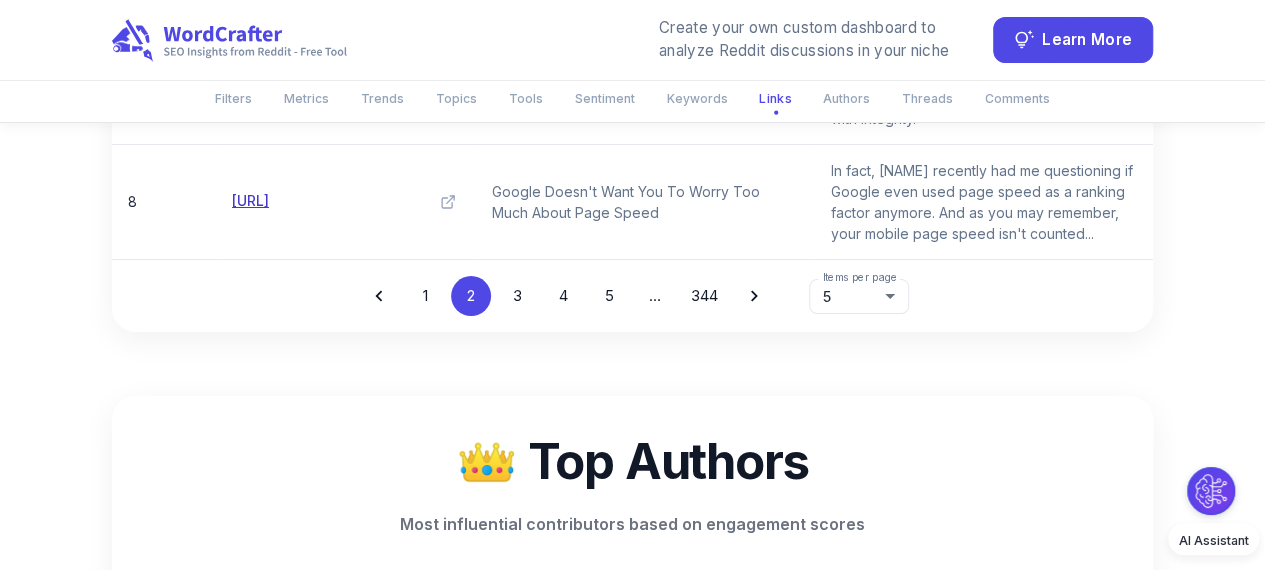 click on "3" at bounding box center [517, 296] 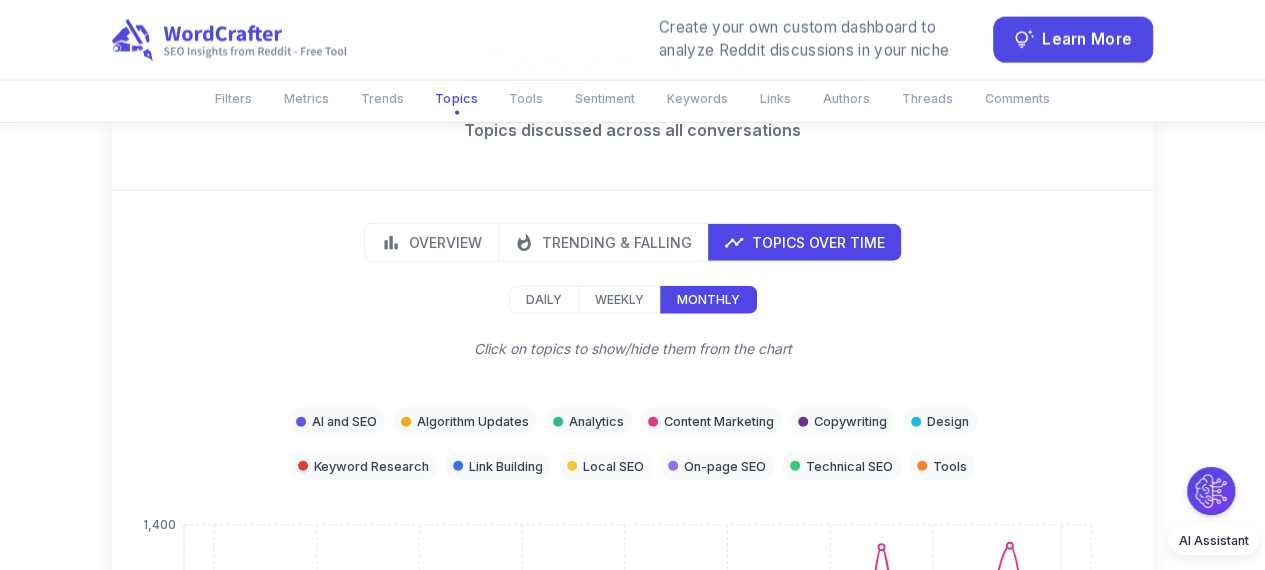 scroll, scrollTop: 2142, scrollLeft: 8, axis: both 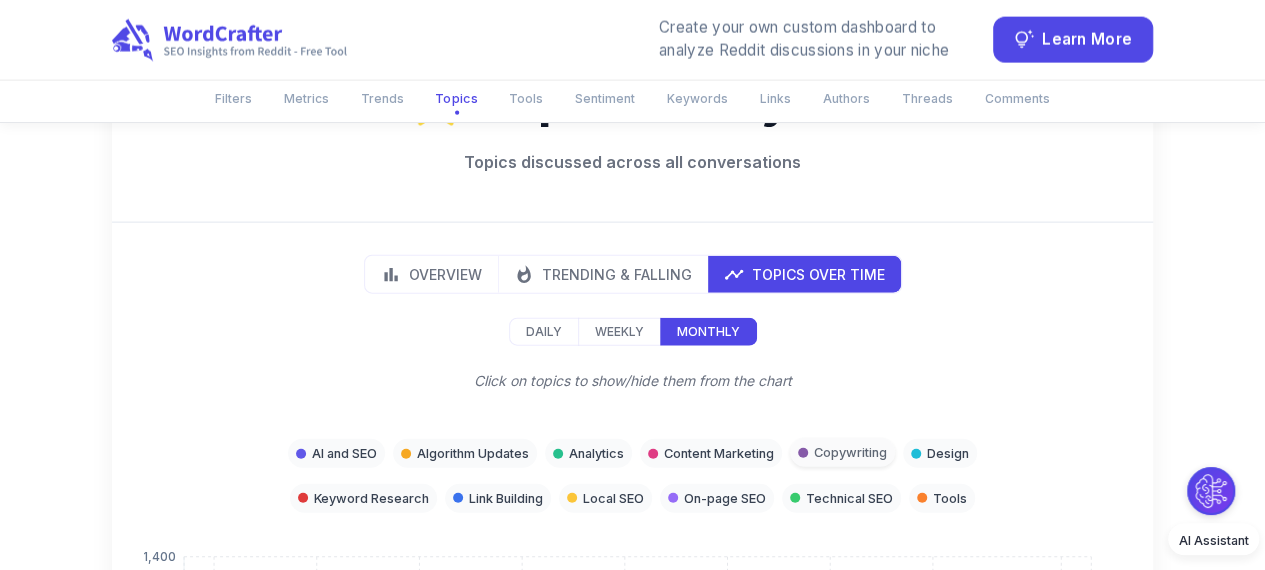 click on "Copywriting" at bounding box center [850, 452] 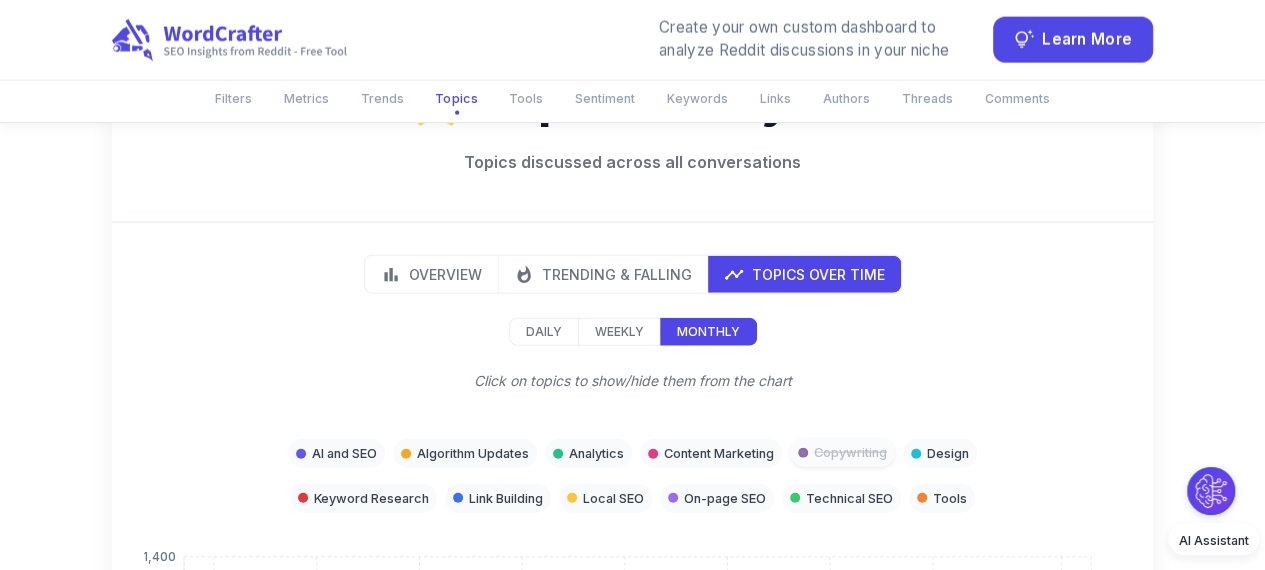 click on "Copywriting" at bounding box center [850, 452] 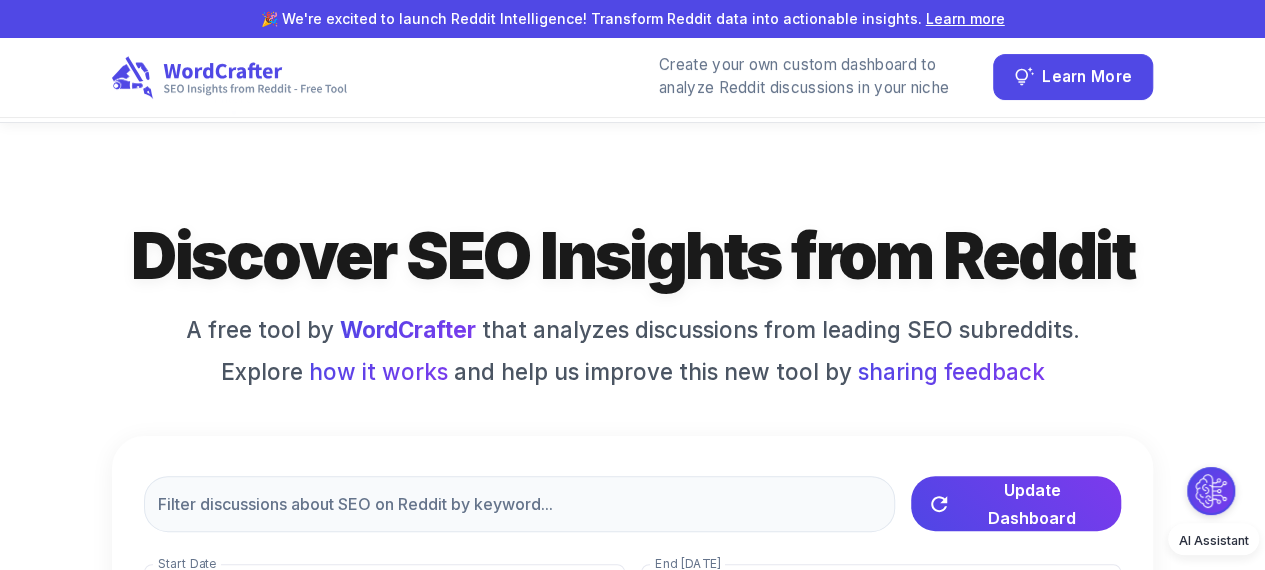 scroll, scrollTop: 300, scrollLeft: 8, axis: both 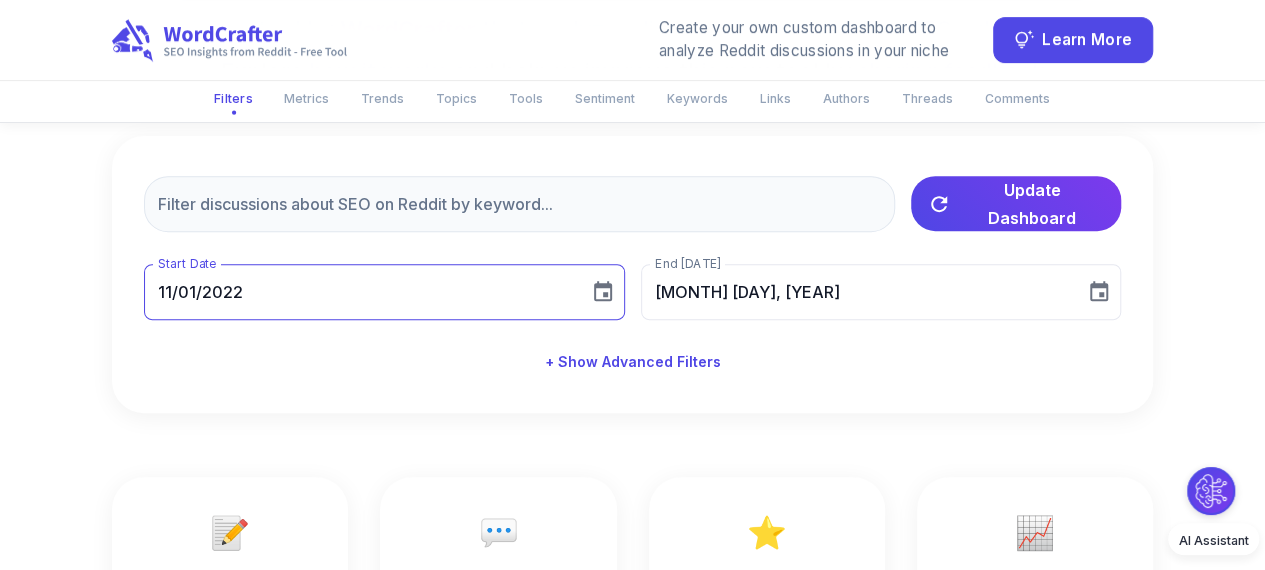 click on "11/01/2022" at bounding box center (359, 292) 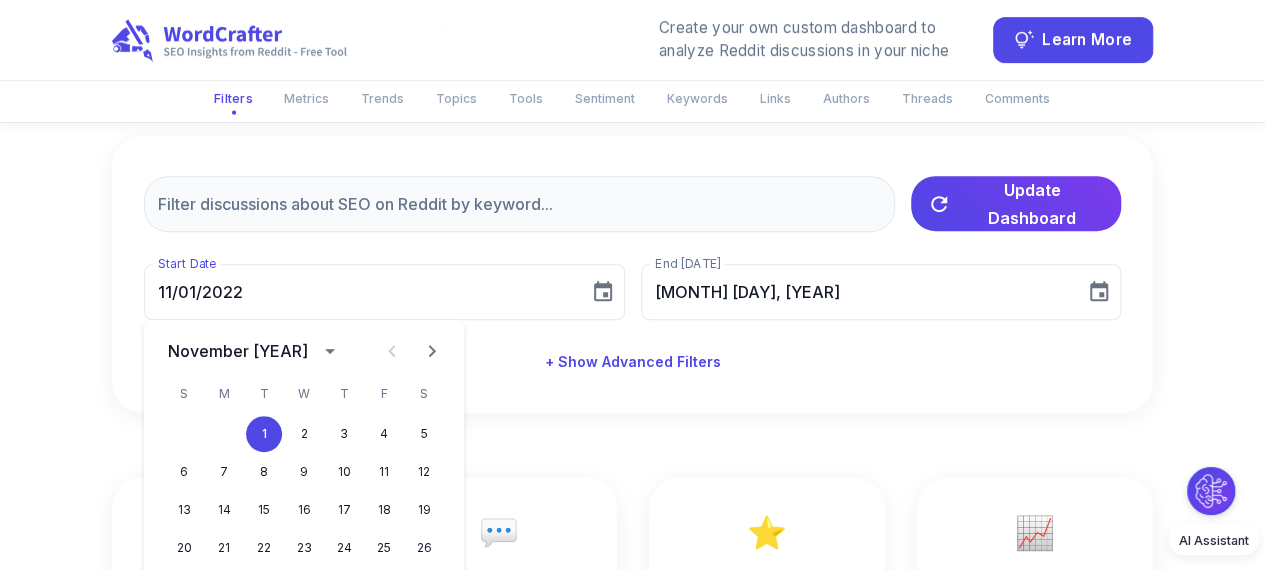 click on "November [YEAR]" at bounding box center (238, 351) 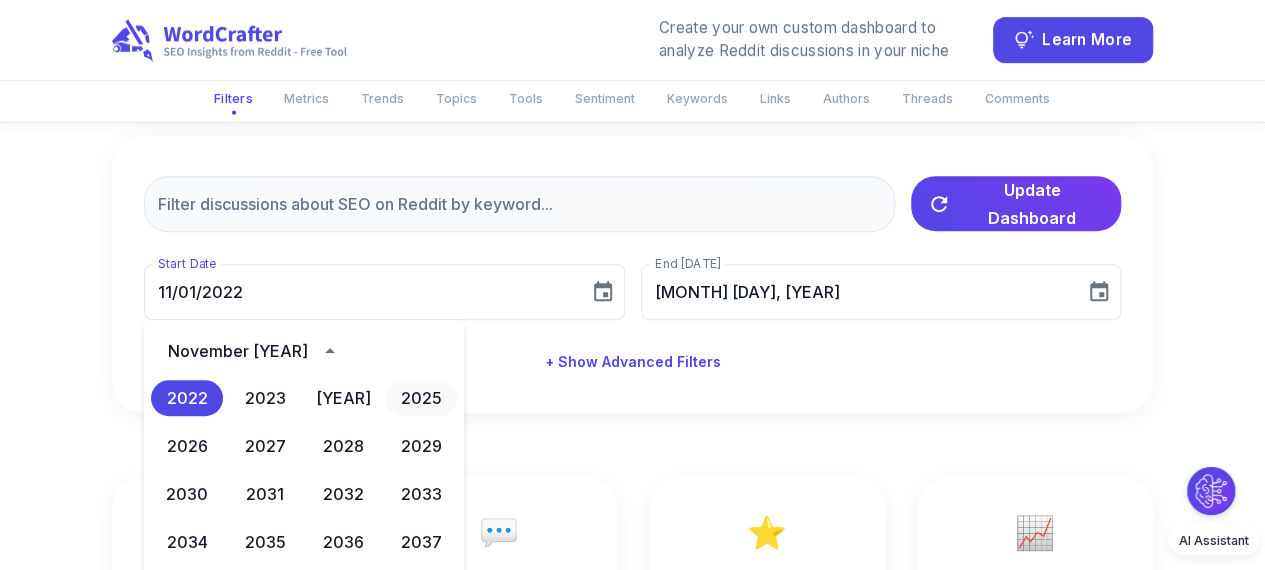 click on "2025" at bounding box center [421, 398] 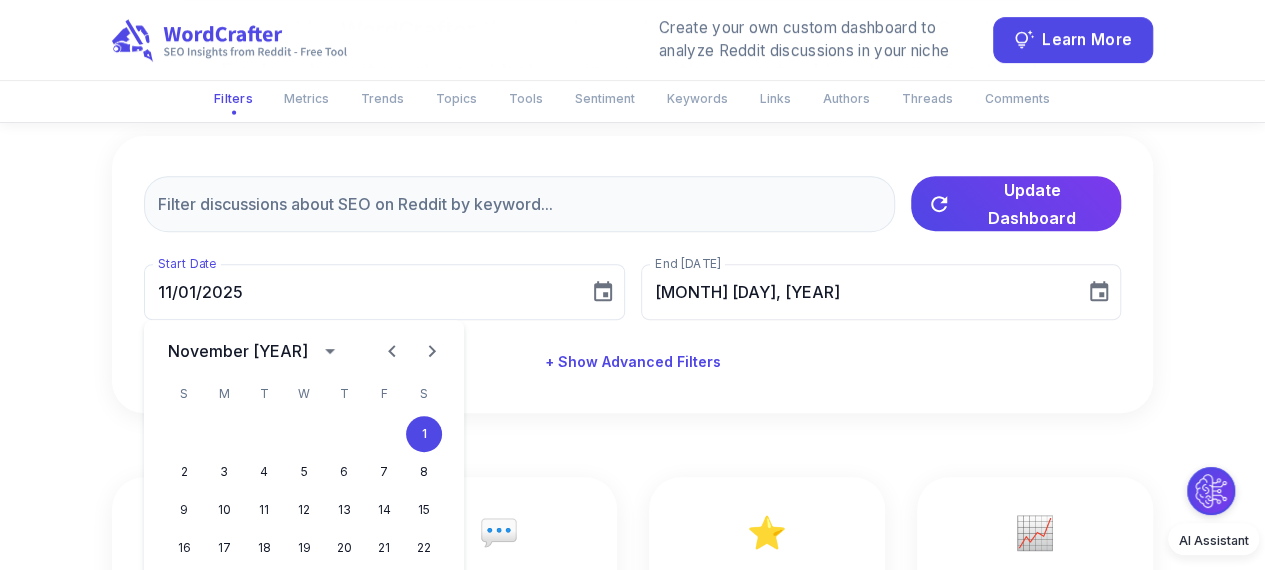 click 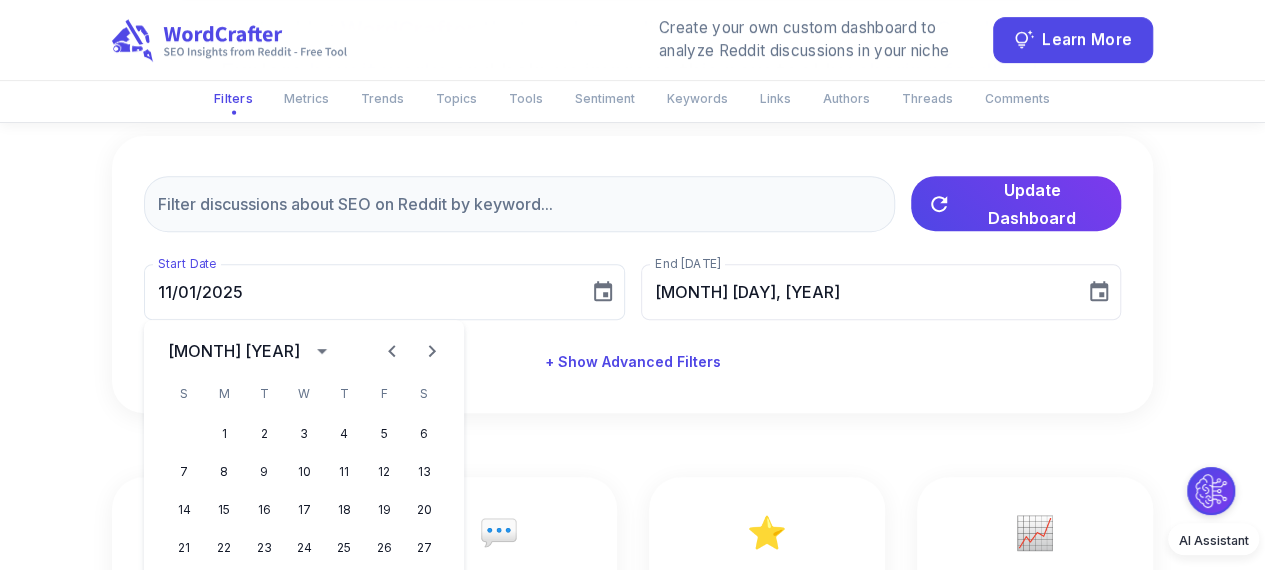 click 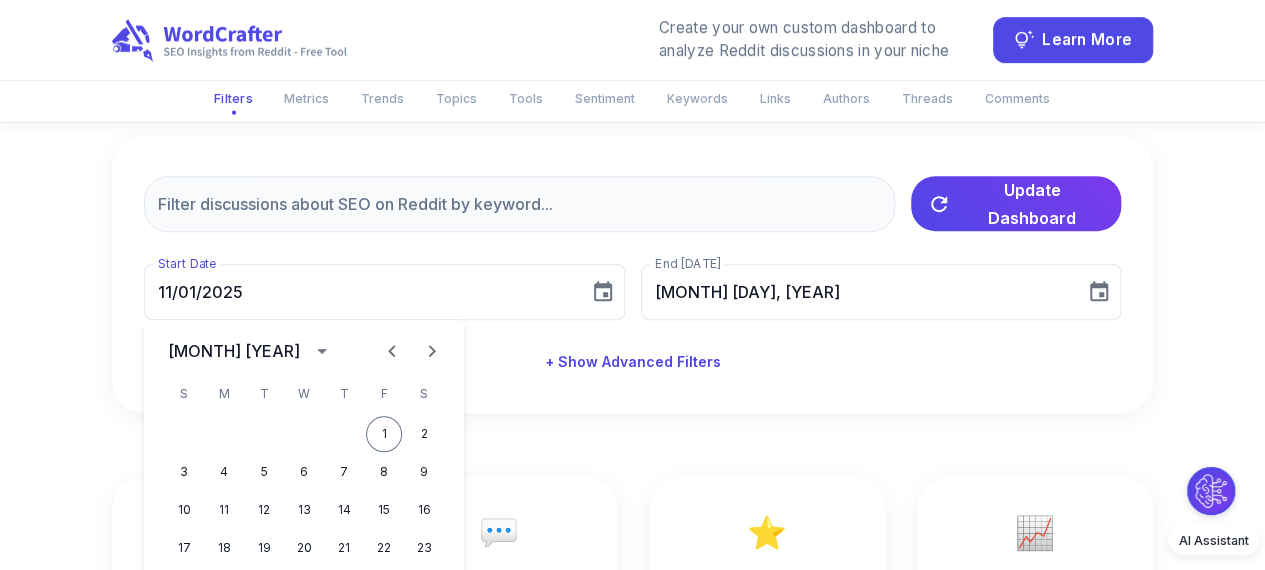 click 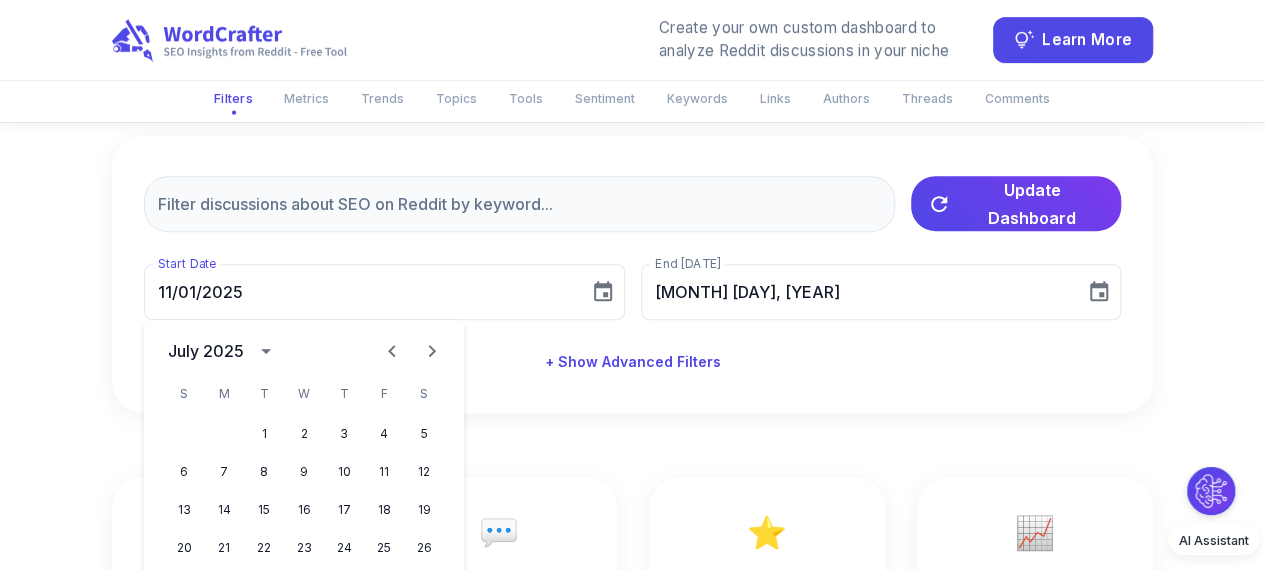 click 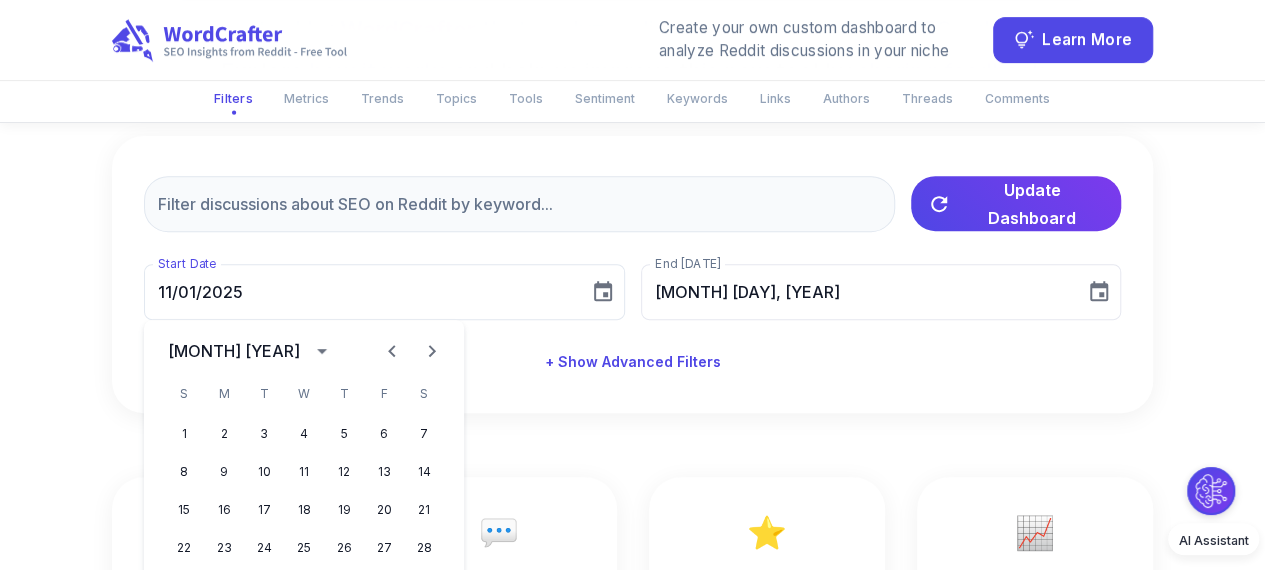 click 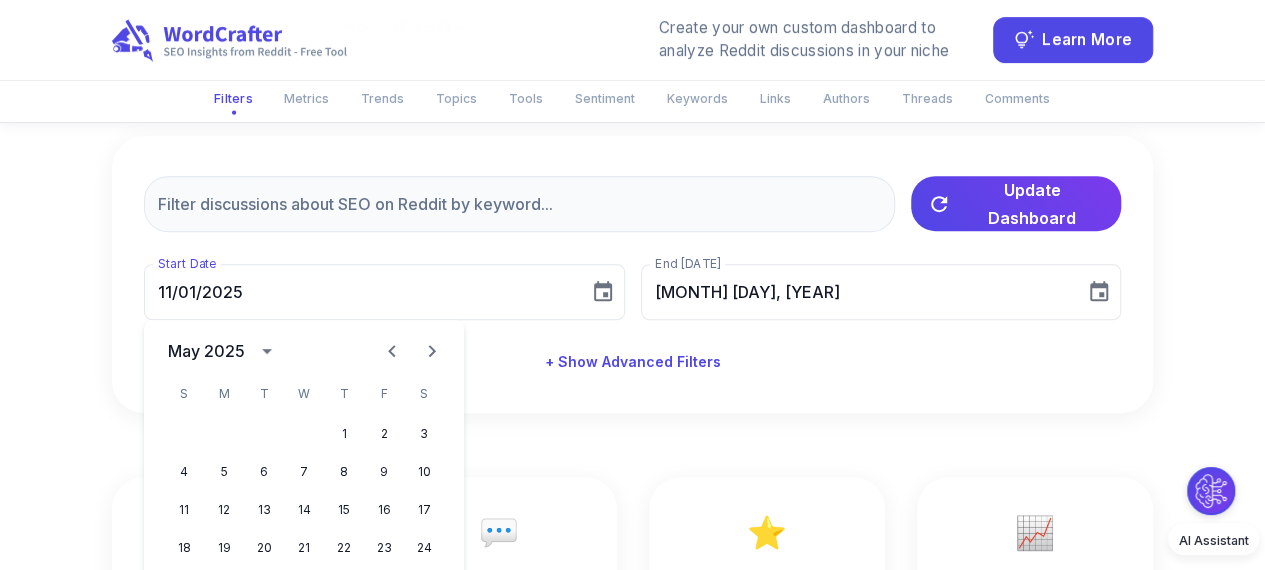click 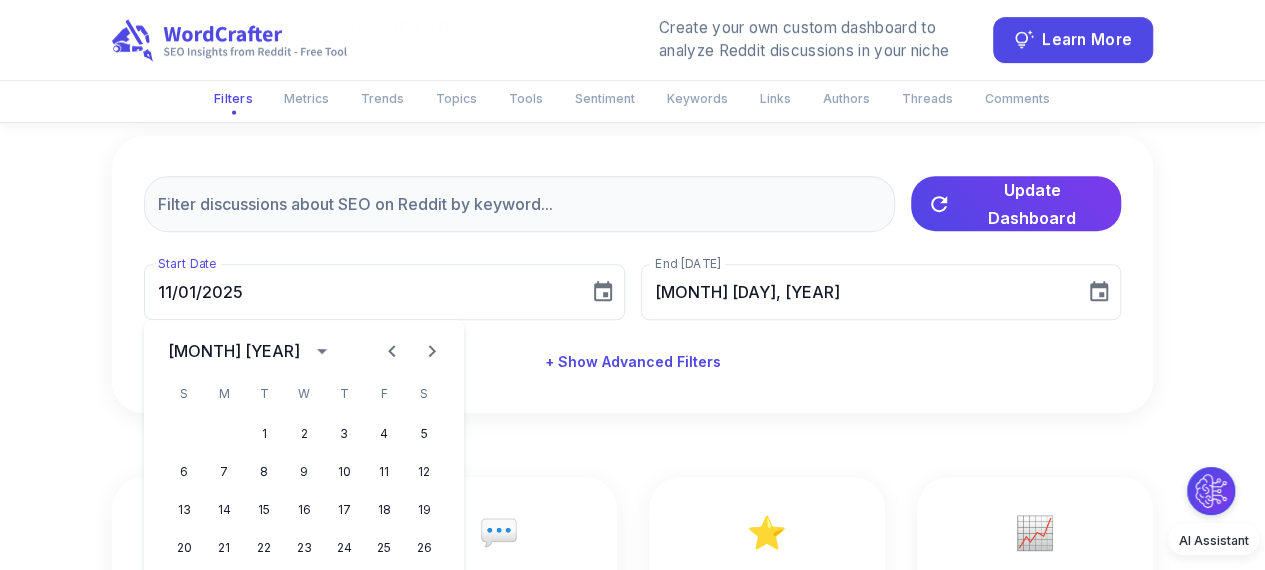 click 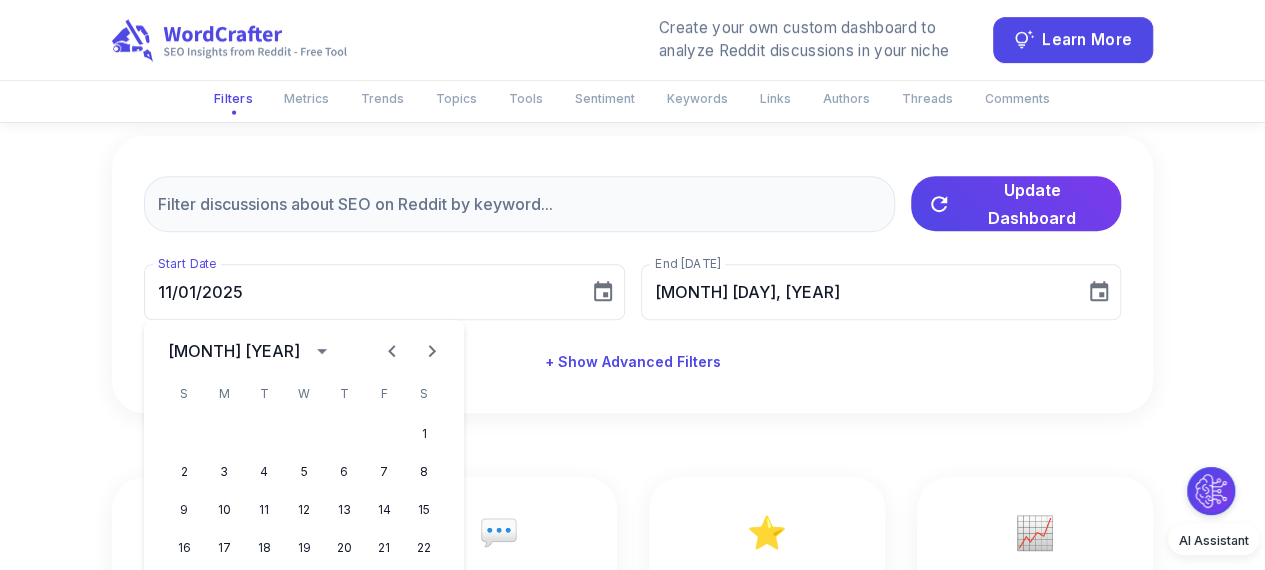 click 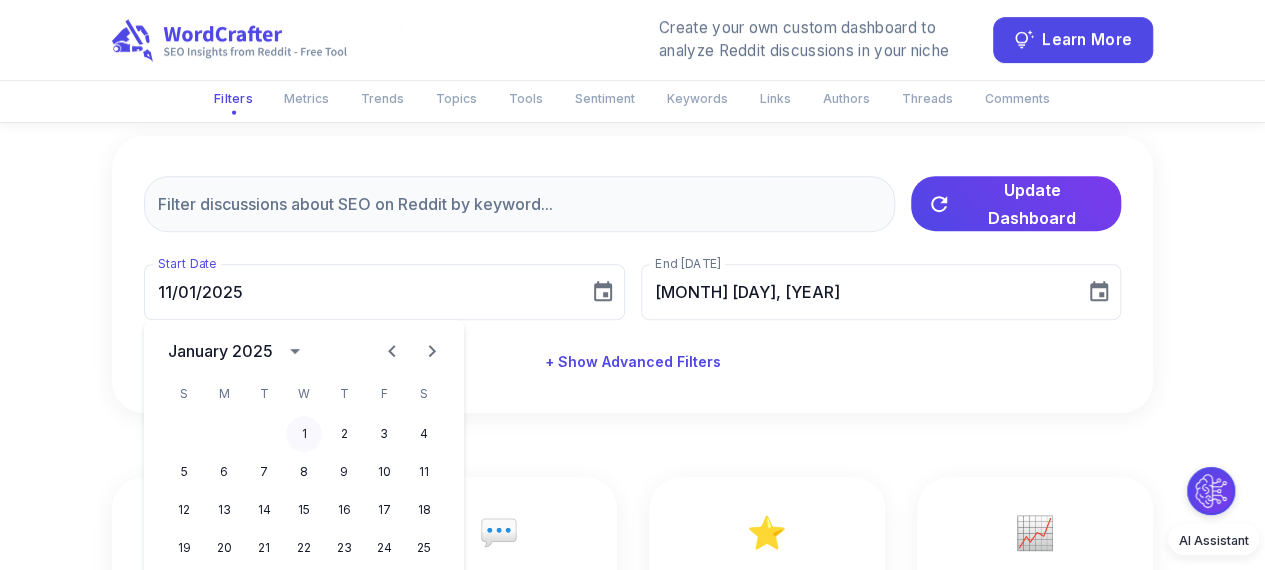 click on "1" at bounding box center [304, 434] 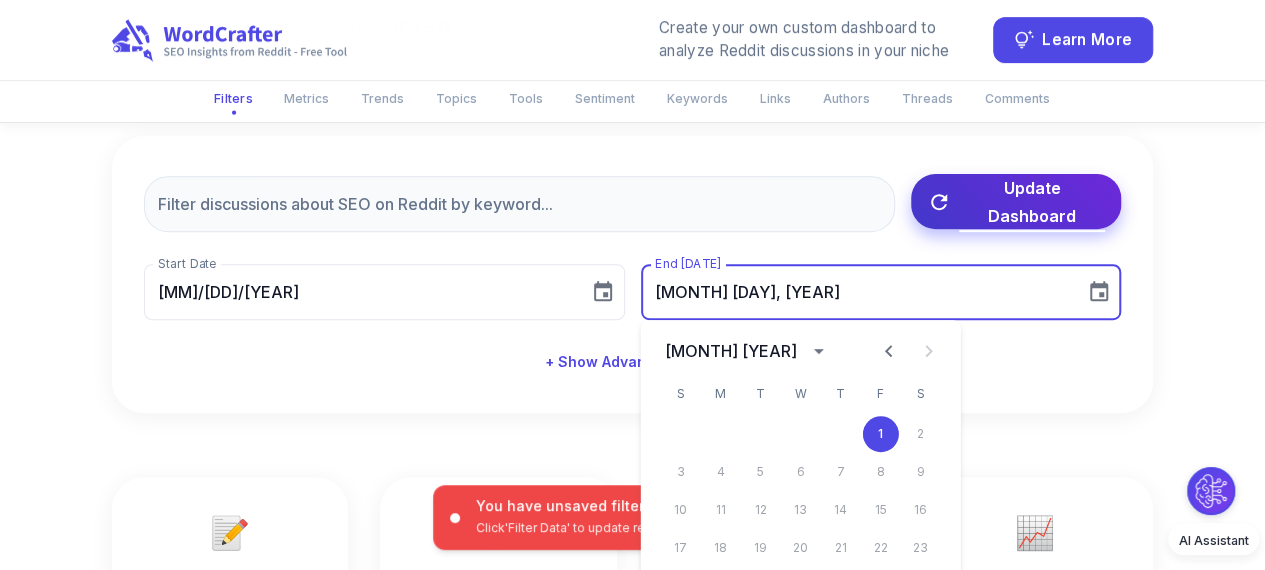 click on "Update Dashboard" at bounding box center [1032, 202] 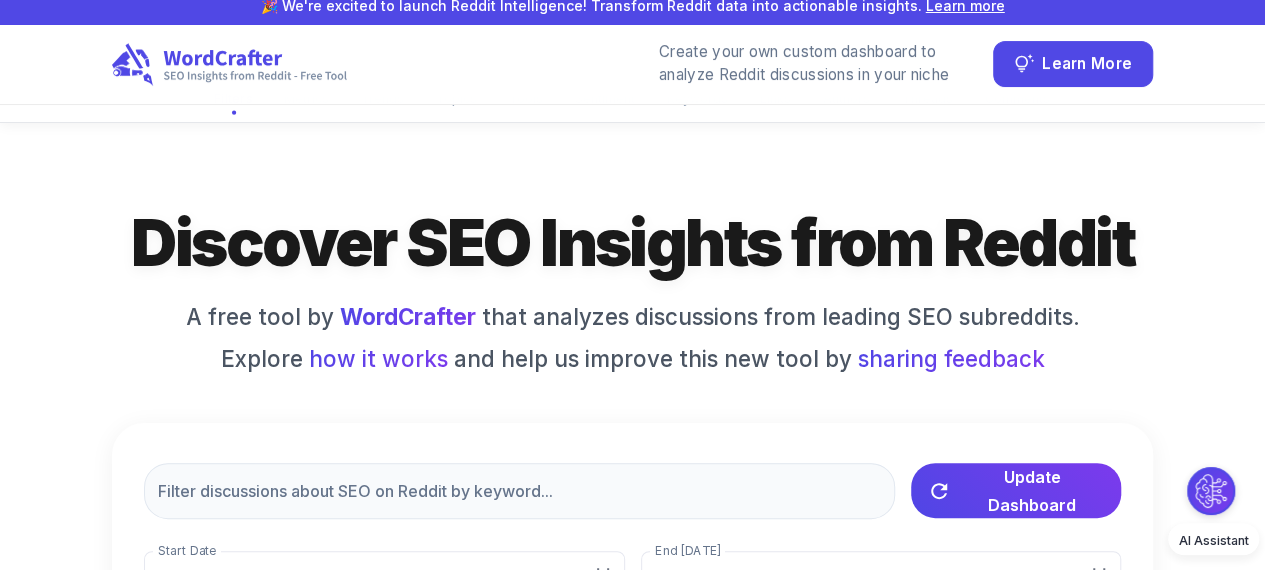 scroll, scrollTop: 0, scrollLeft: 8, axis: horizontal 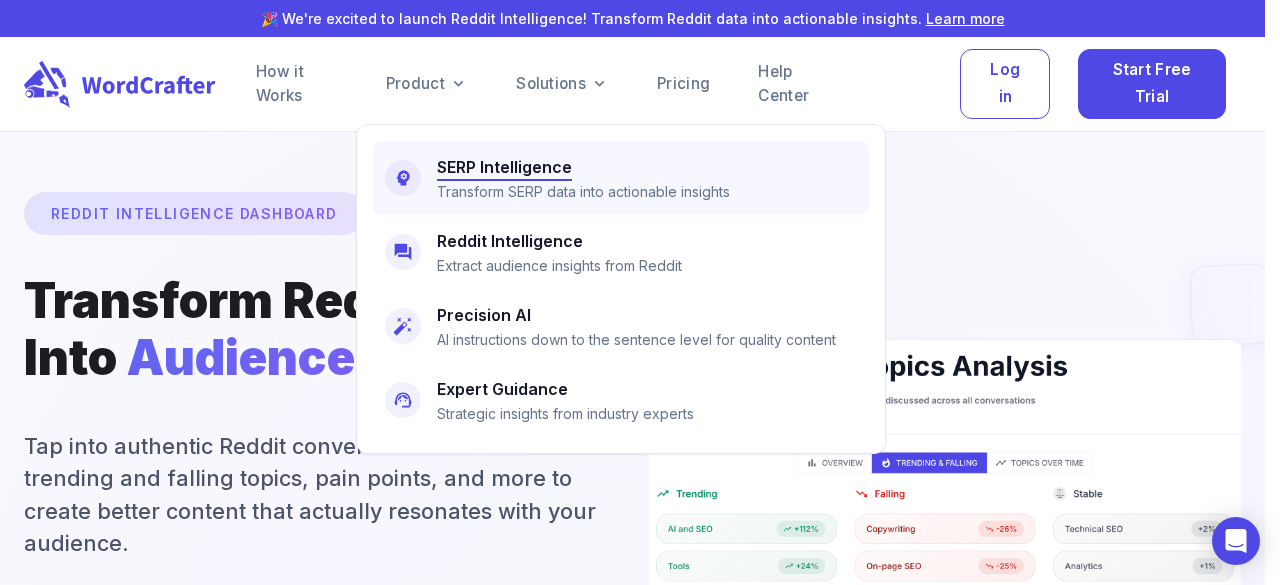 click on "Transform SERP data into actionable insights" at bounding box center (583, 192) 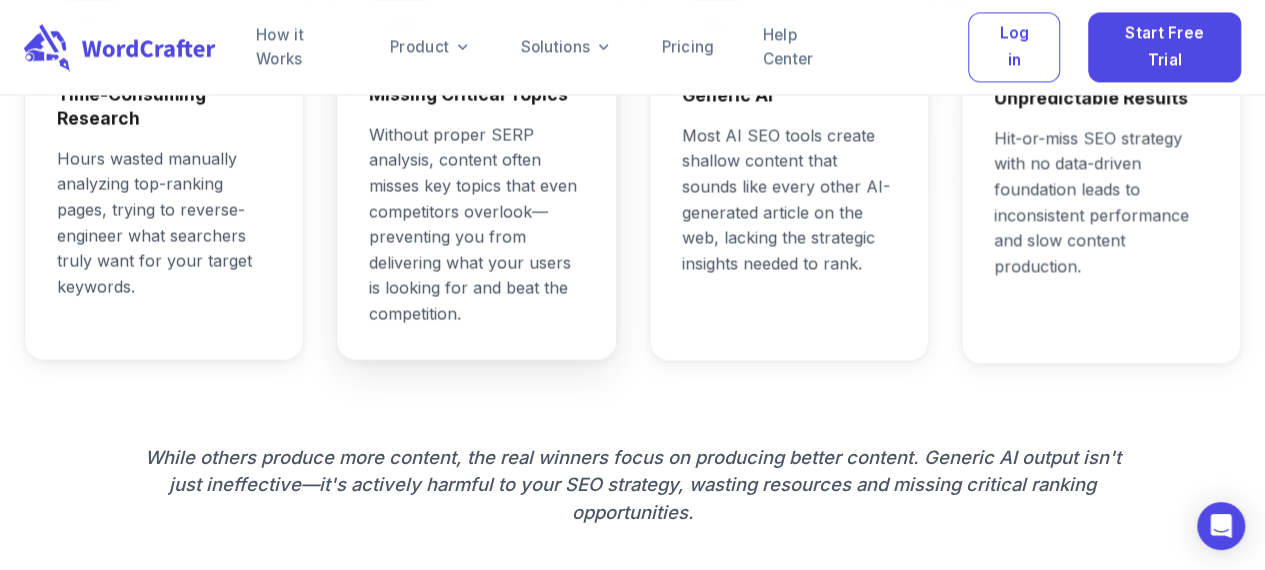 scroll, scrollTop: 1700, scrollLeft: 0, axis: vertical 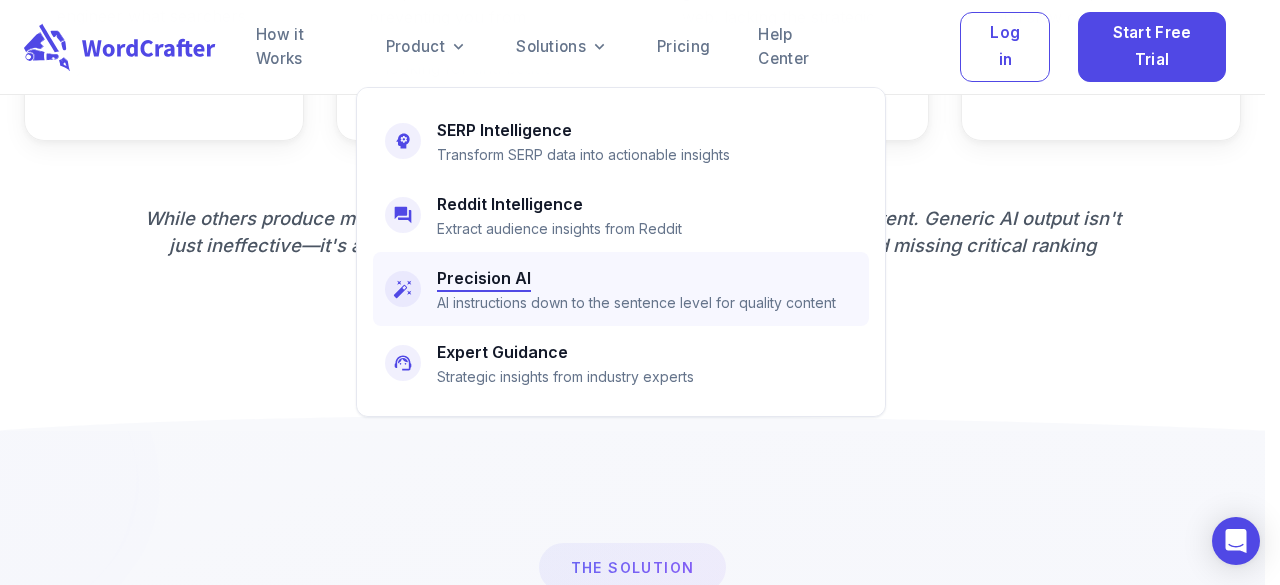 click on "Precision AI" at bounding box center (484, 278) 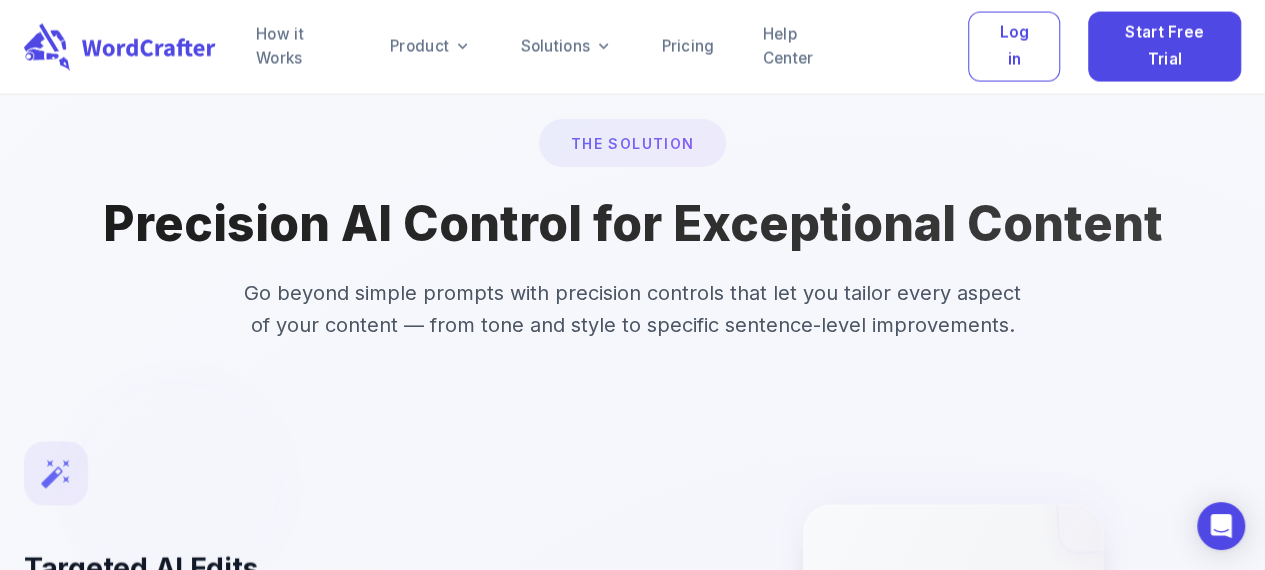 scroll, scrollTop: 2200, scrollLeft: 0, axis: vertical 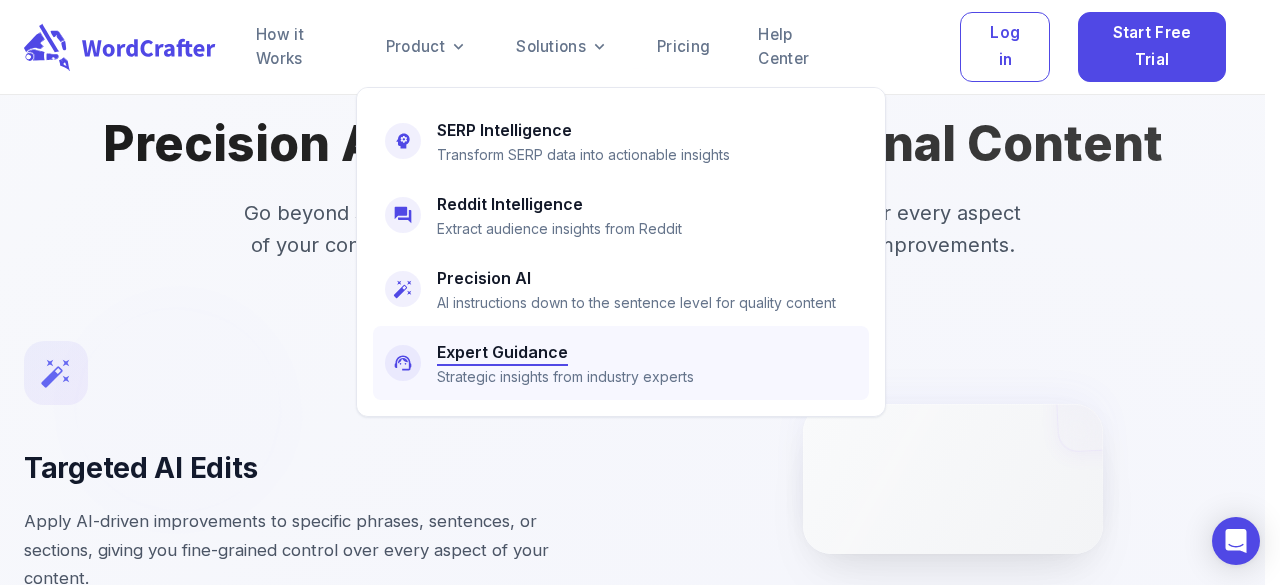 click on "Strategic insights from industry experts" at bounding box center [565, 377] 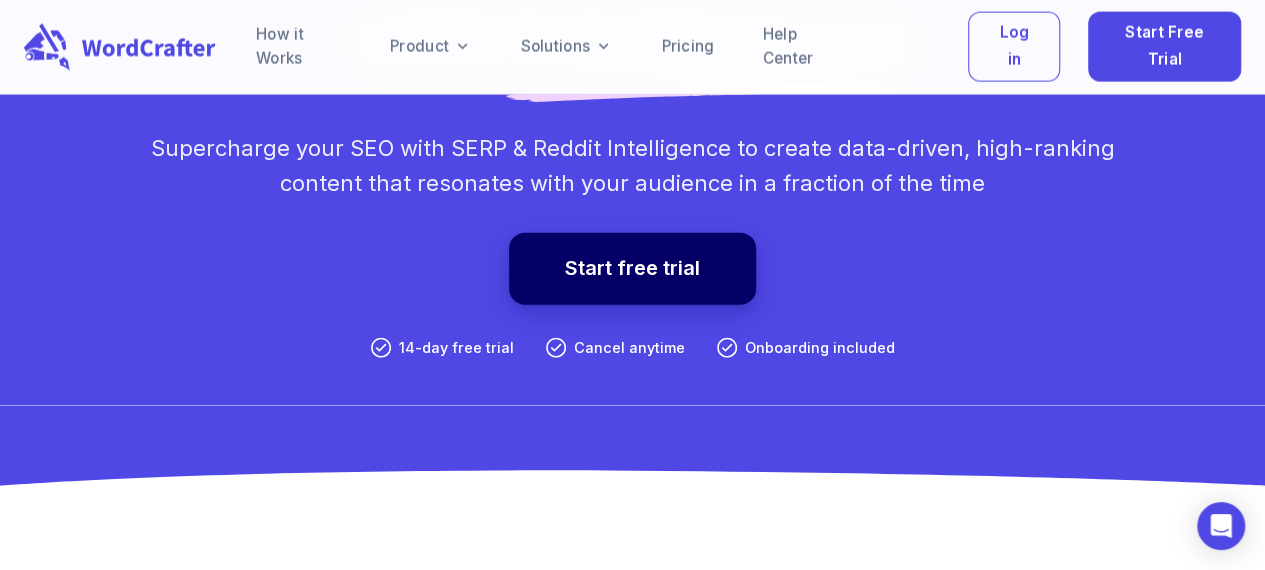 scroll, scrollTop: 6000, scrollLeft: 0, axis: vertical 